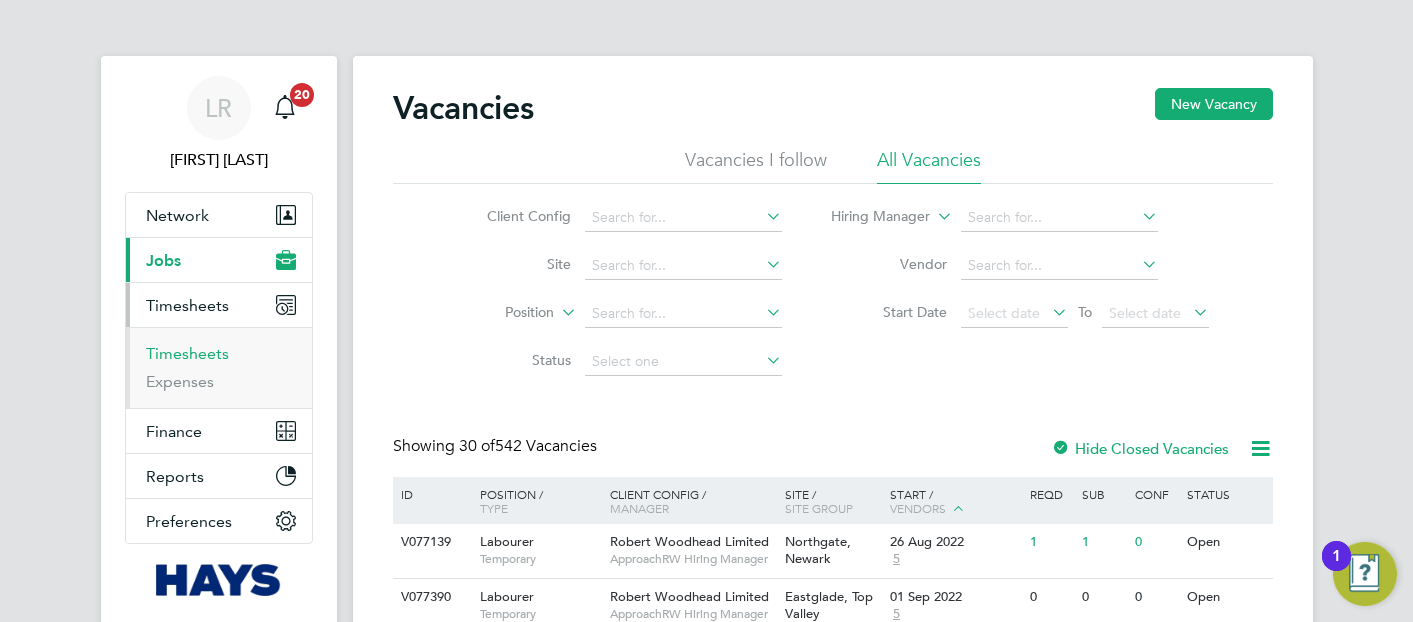 scroll, scrollTop: 0, scrollLeft: 0, axis: both 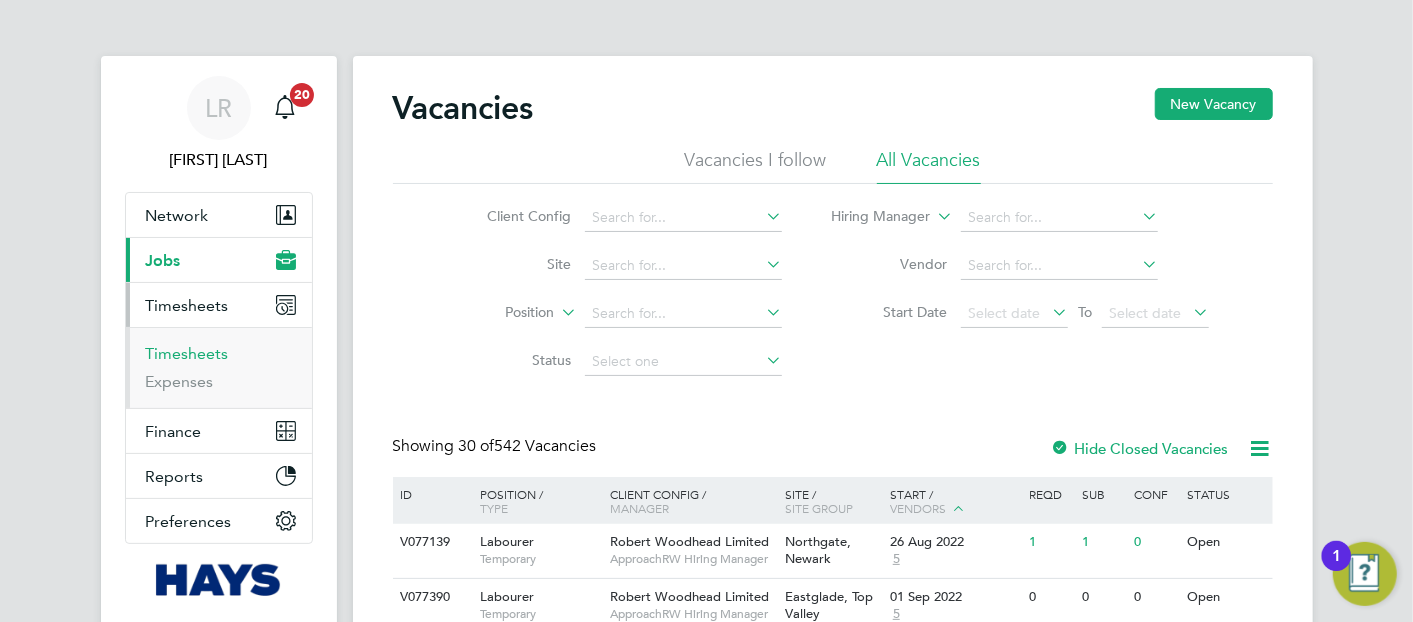 click on "Timesheets" at bounding box center [187, 353] 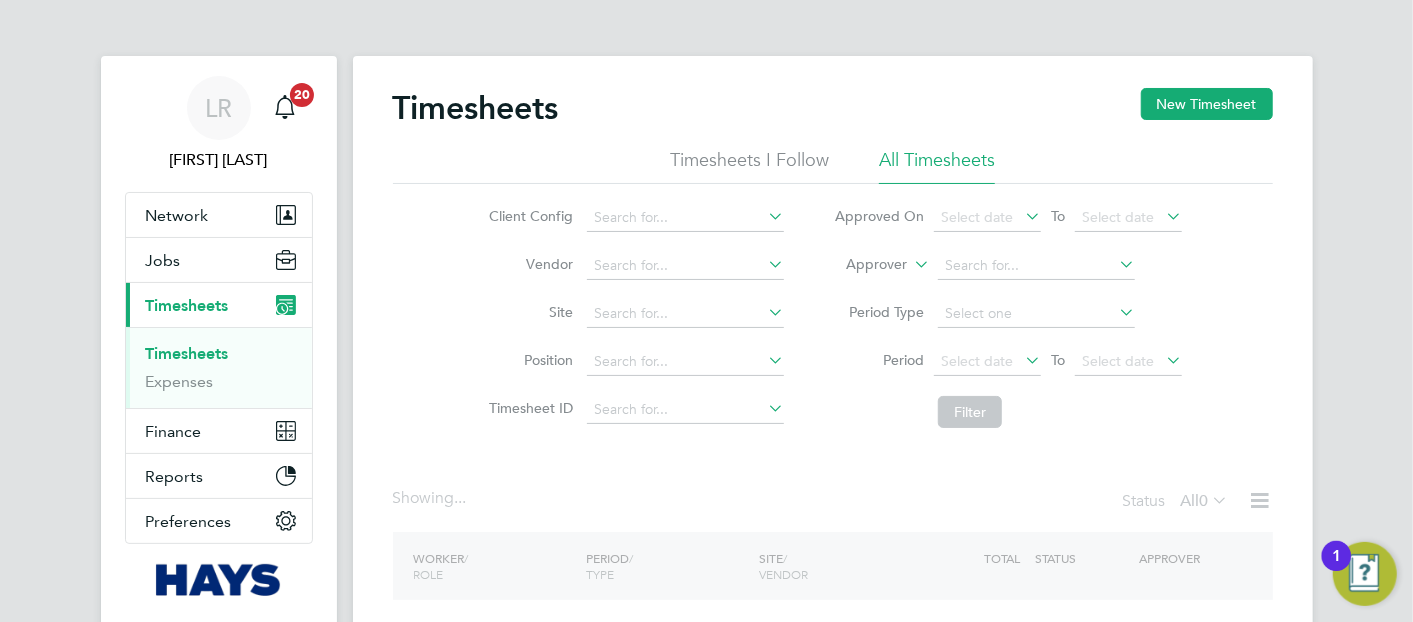 click on "New Timesheet" 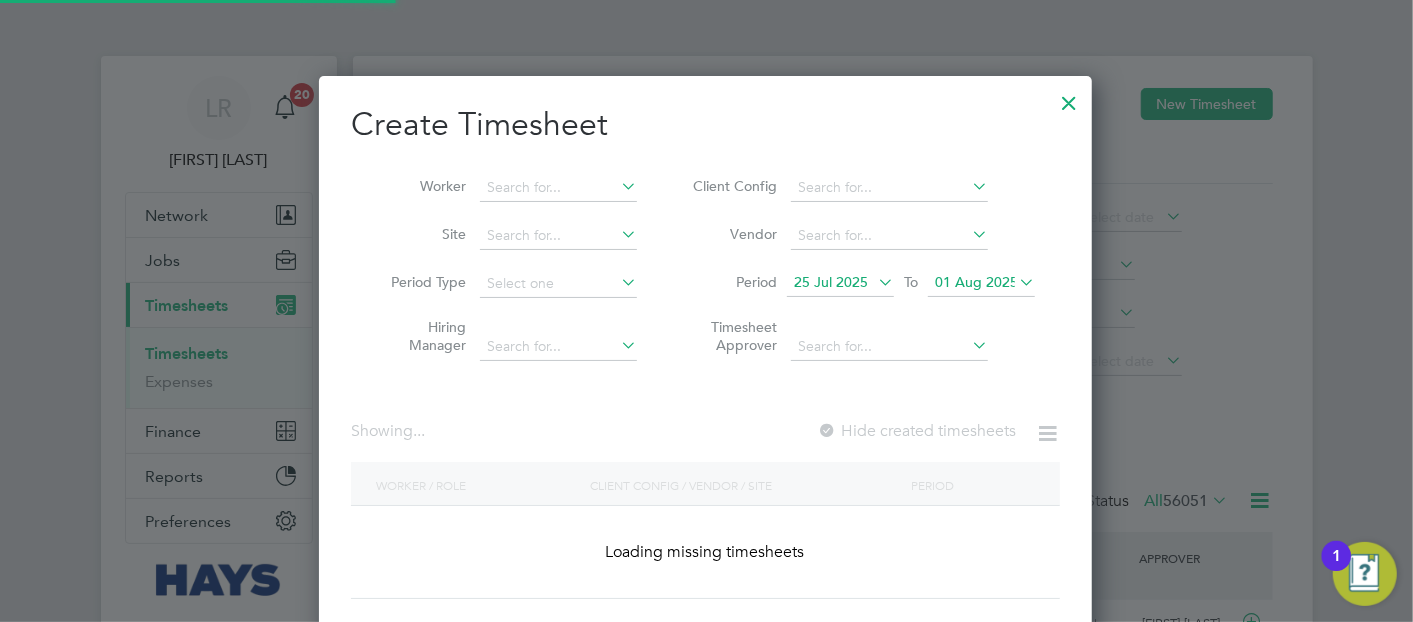 scroll, scrollTop: 9, scrollLeft: 9, axis: both 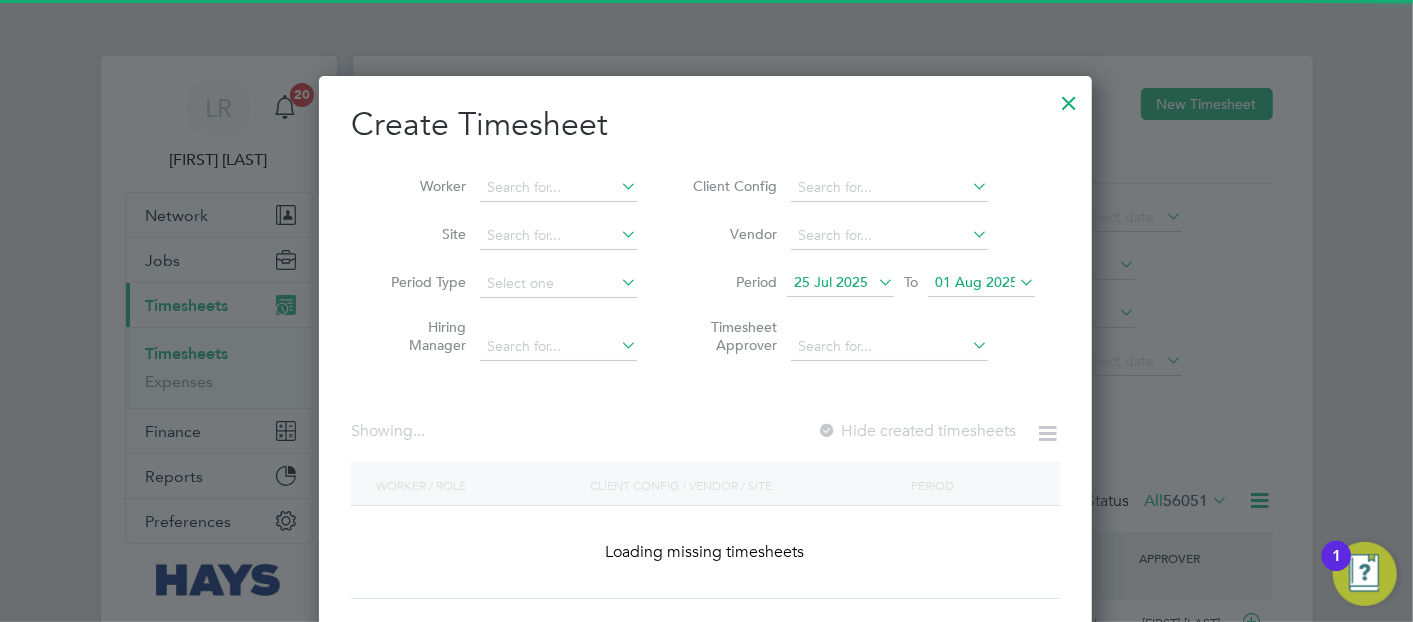 click 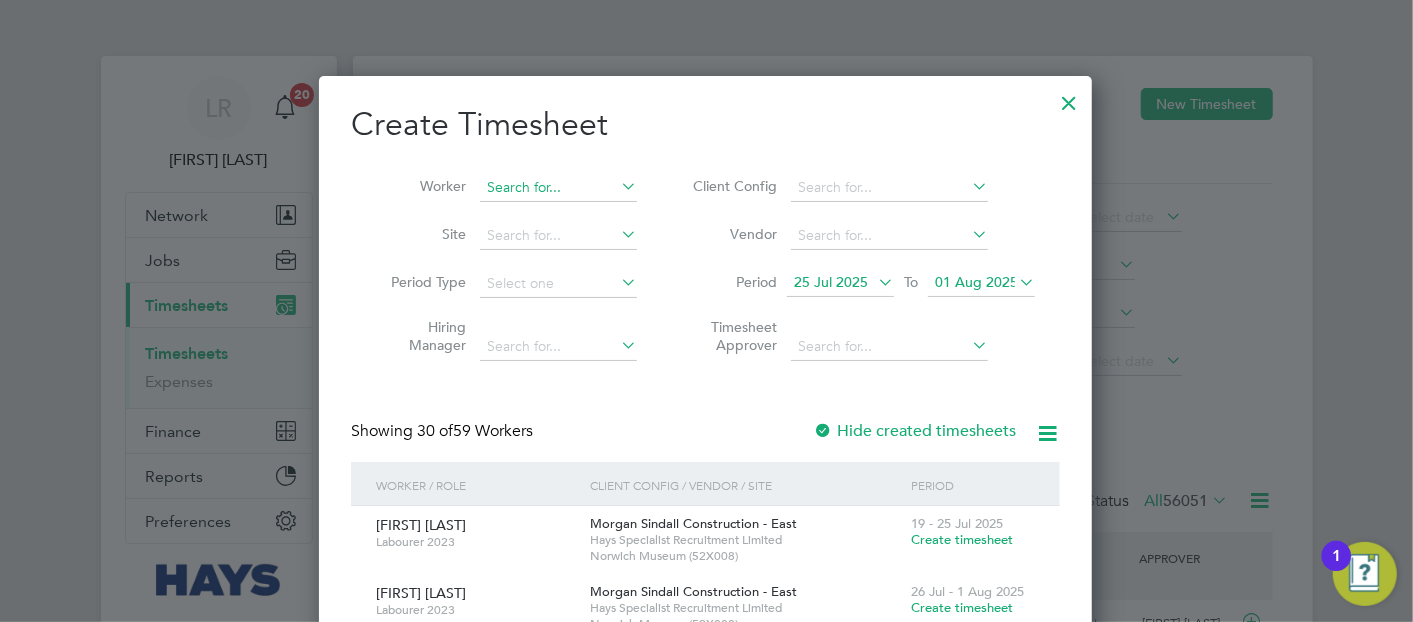 click at bounding box center [558, 188] 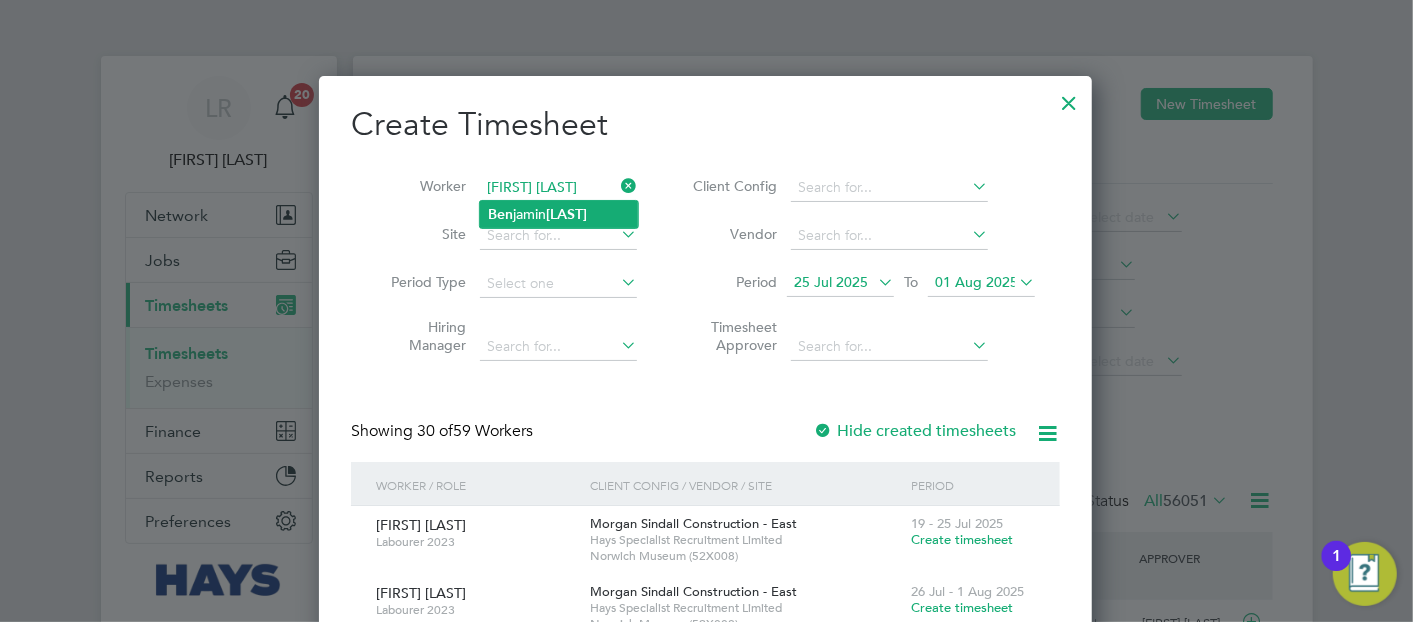 type on "[FIRST] [LAST]" 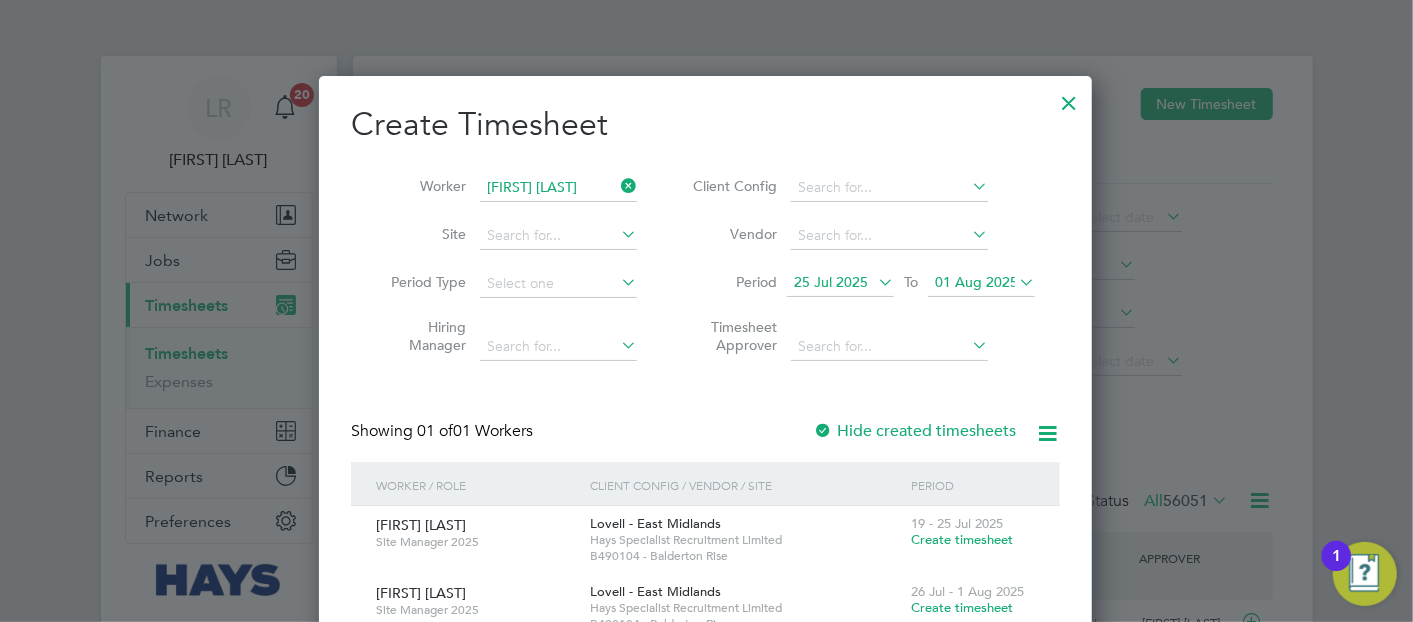 click on "Showing   01 of  01 Workers Hide created timesheets" at bounding box center [705, 441] 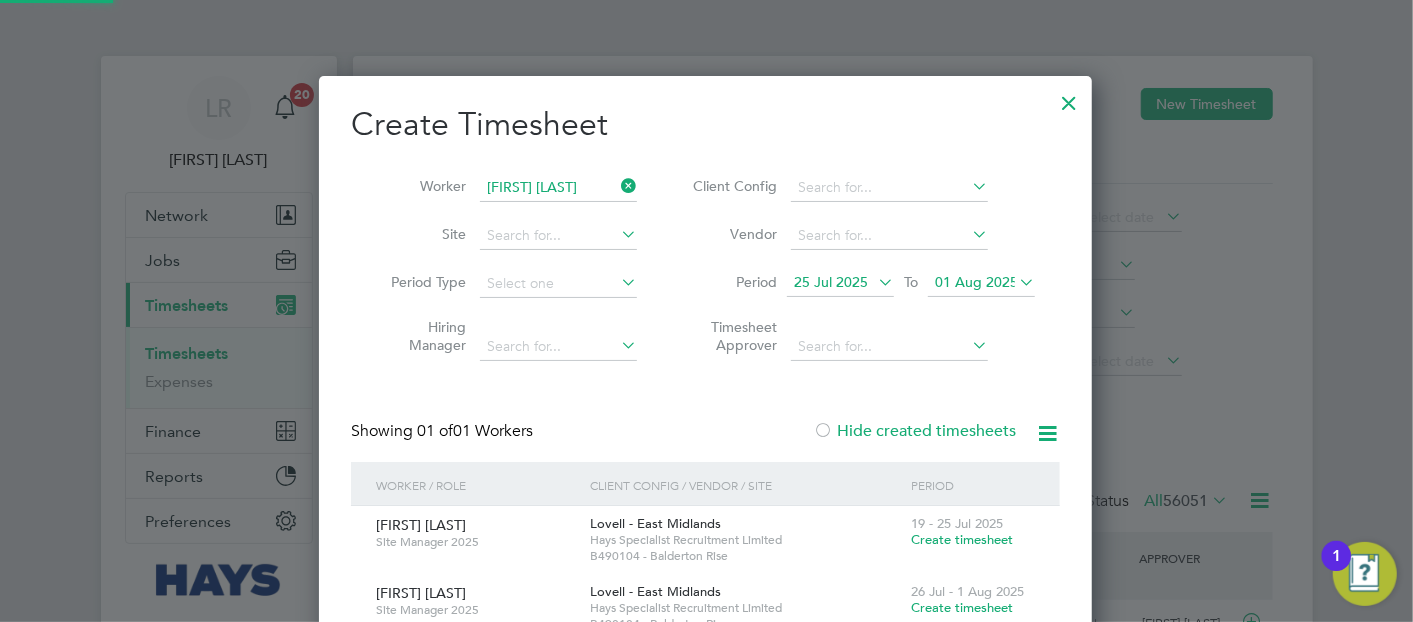 click on "Hide created timesheets" at bounding box center (914, 431) 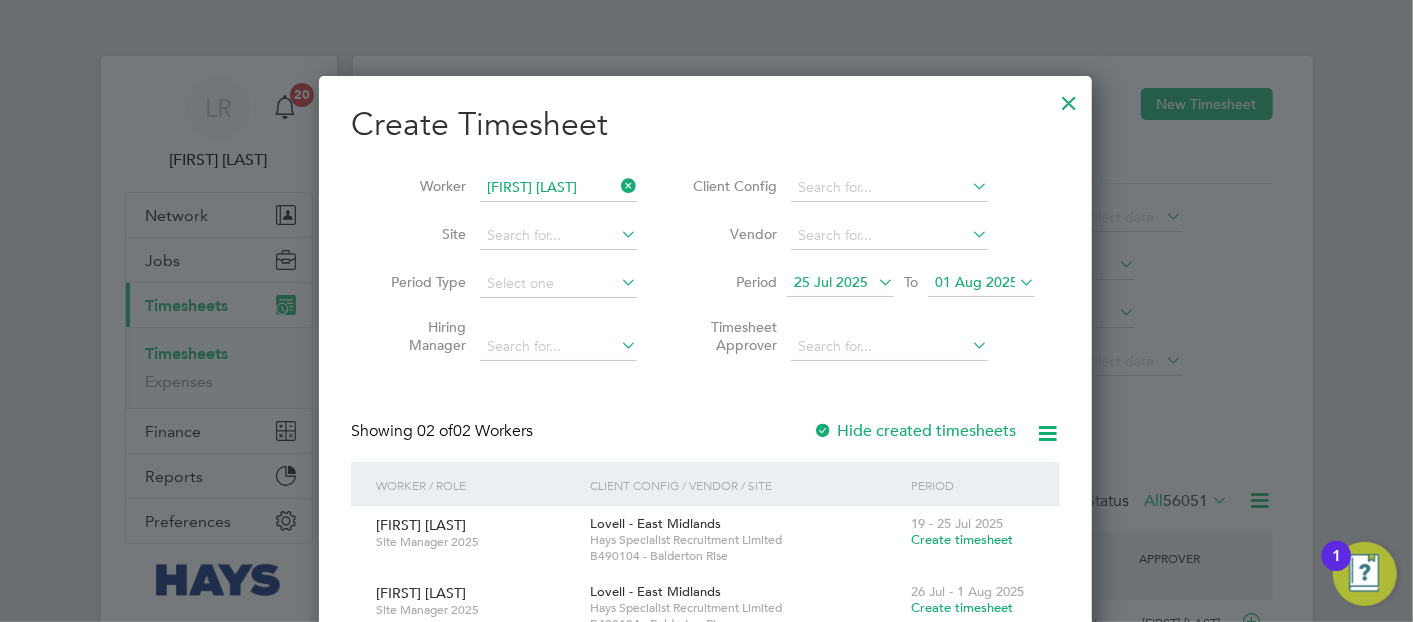 click on "25 Jul 2025" at bounding box center [840, 283] 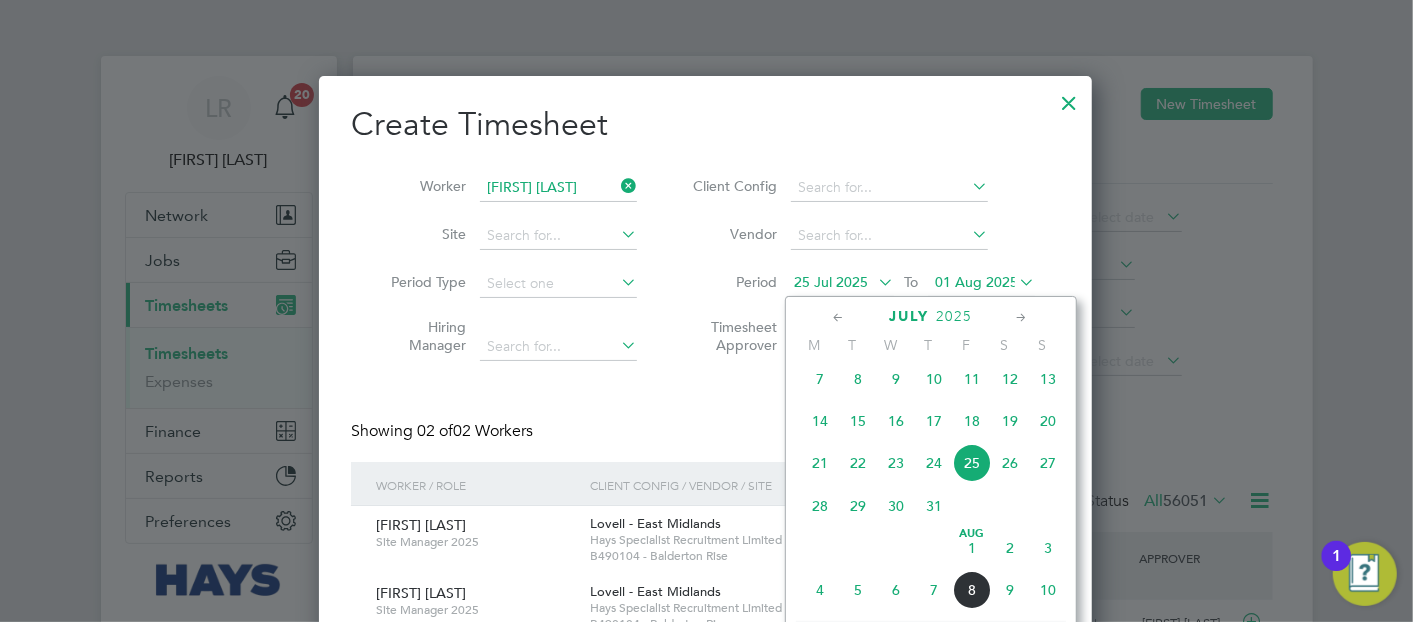 click on "11" 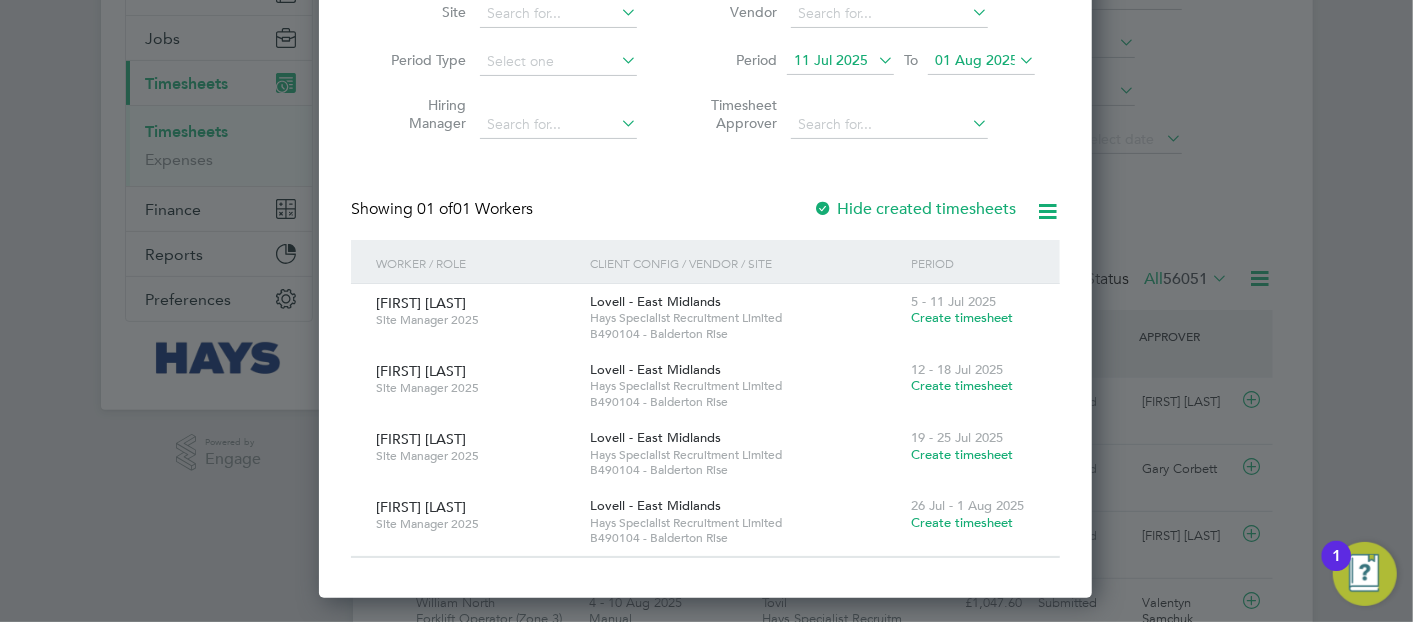 click on "Hide created timesheets" at bounding box center [914, 209] 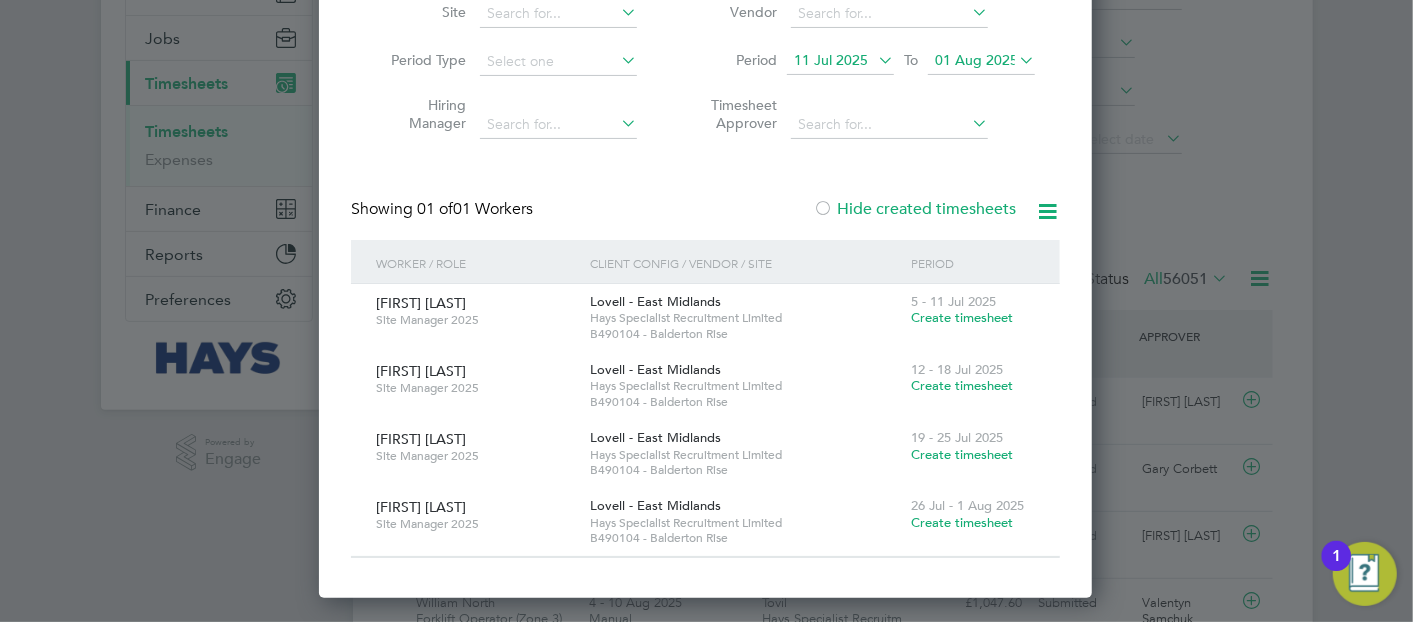 click on "Hide created timesheets" at bounding box center (914, 209) 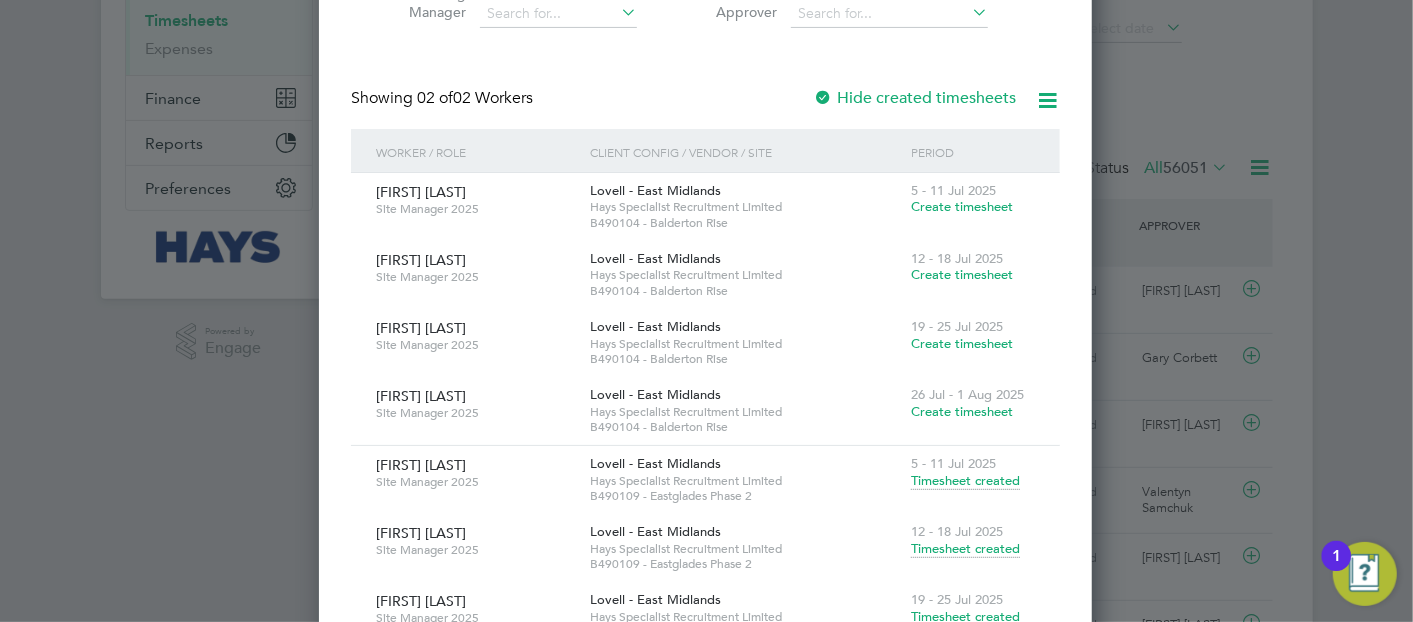 click on "Timesheet created" at bounding box center (965, 481) 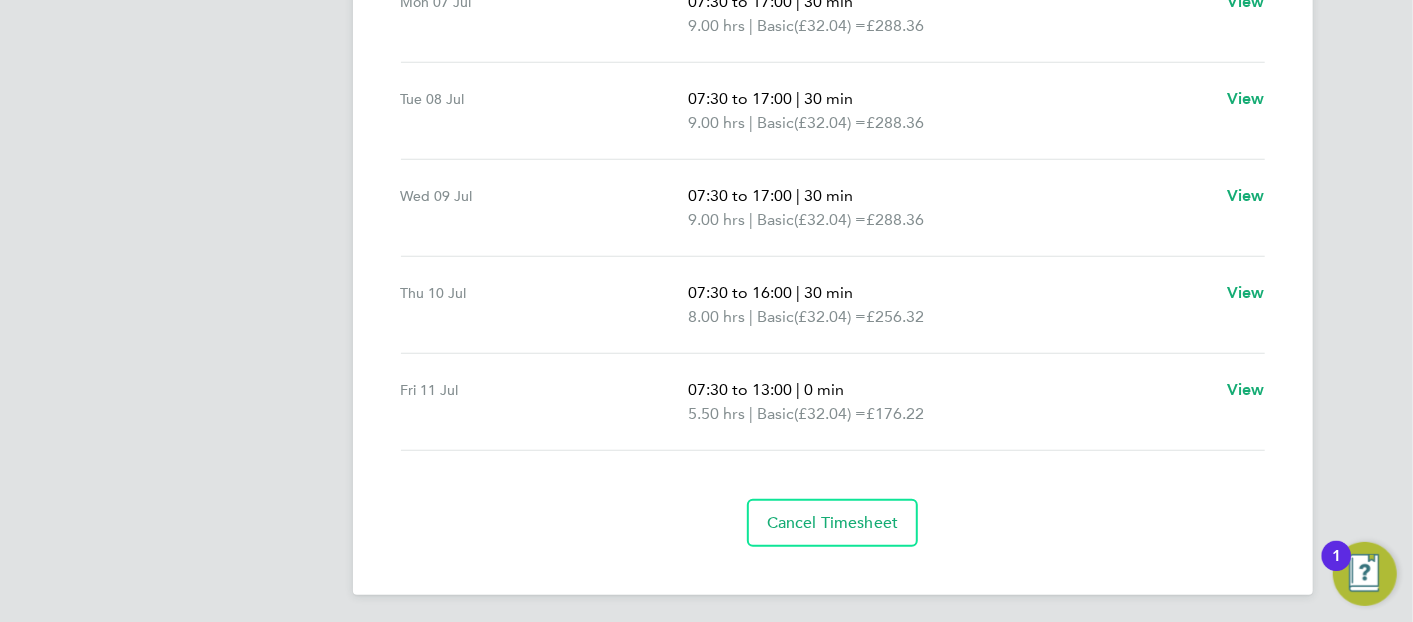 click on "[DAY] [DD] [MON]   [HH:MM] to [HH:MM]   |   [MIN] min   [HRS] hrs   |   Basic   ([CURRENCY]) =   [CURRENCY]   View" at bounding box center (833, 305) 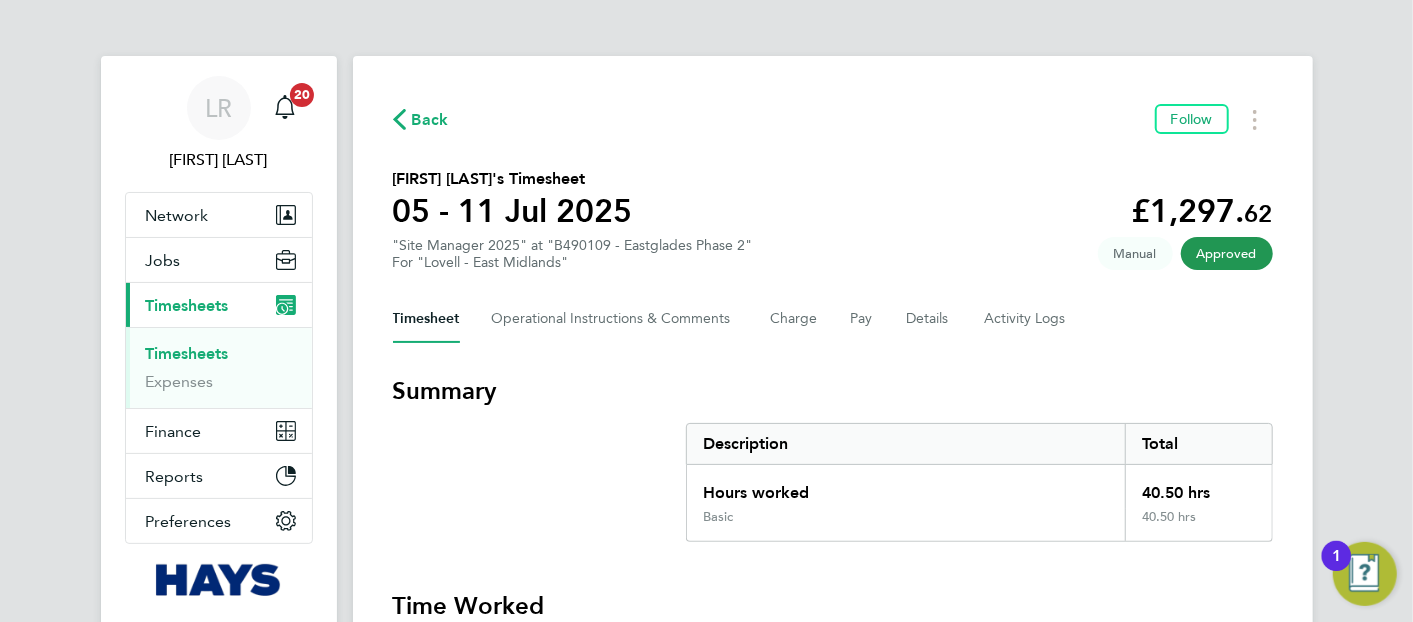 click on "Back" 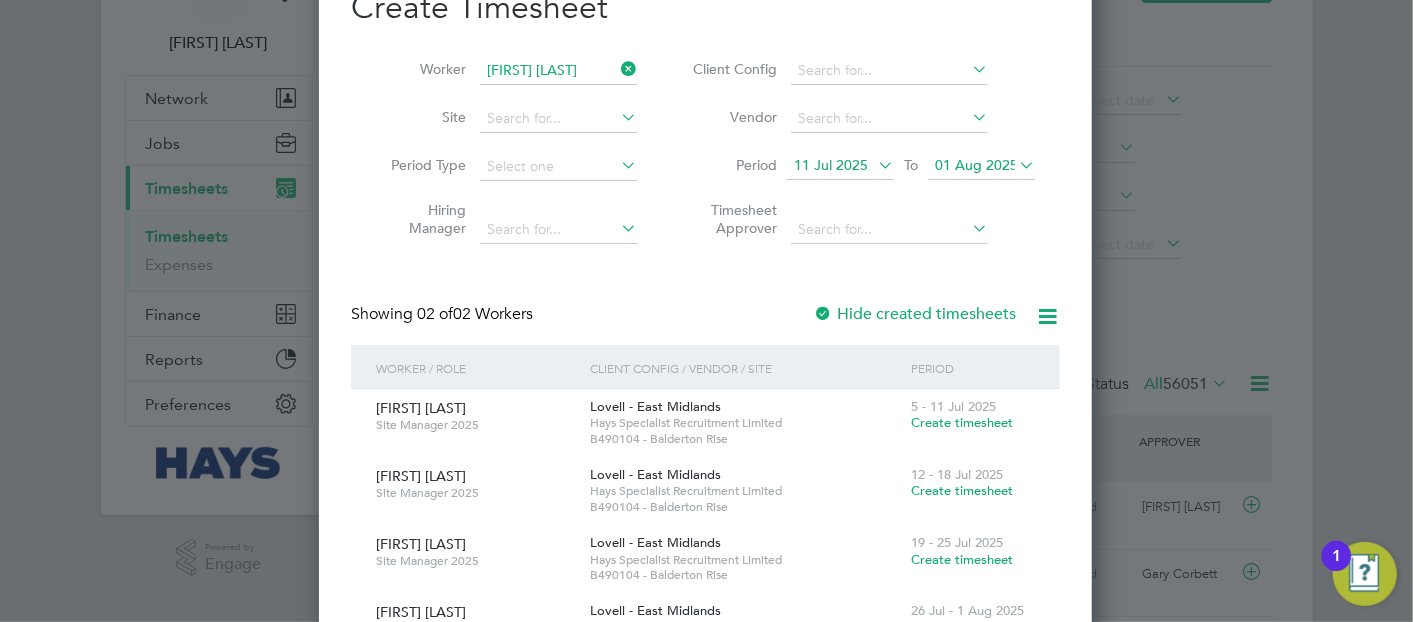 click on "Timesheet created" at bounding box center (965, 765) 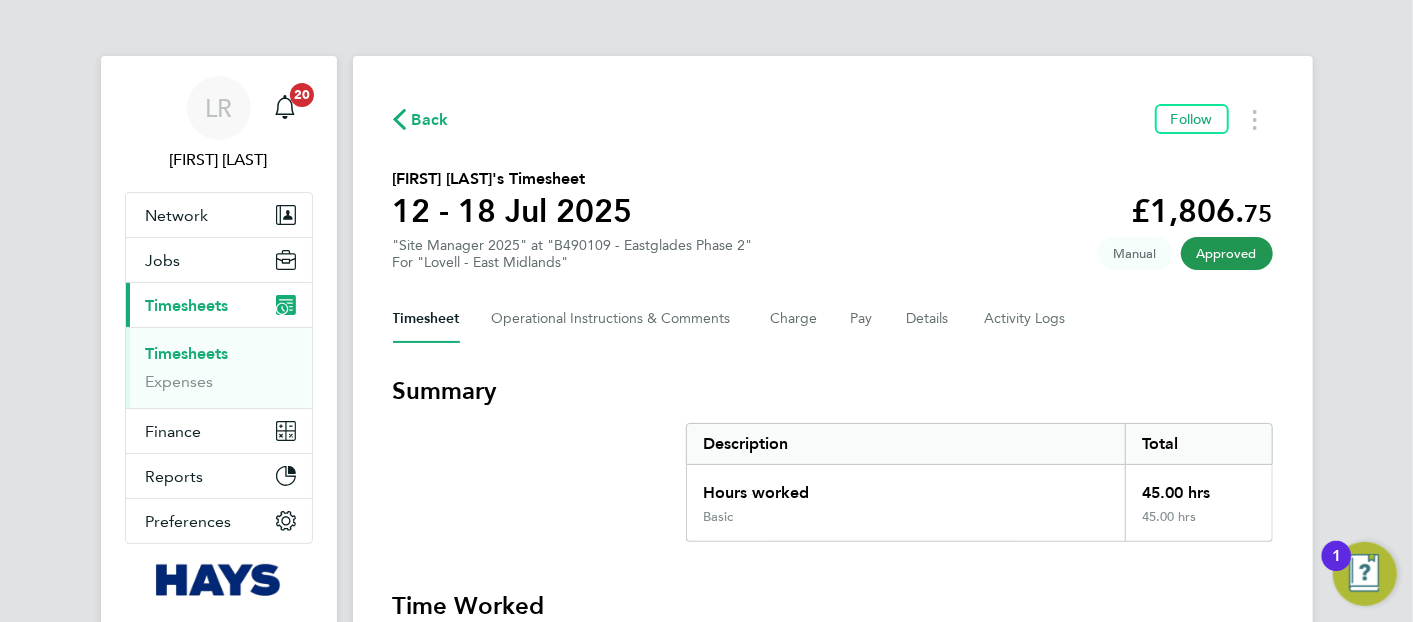 click on "Back" 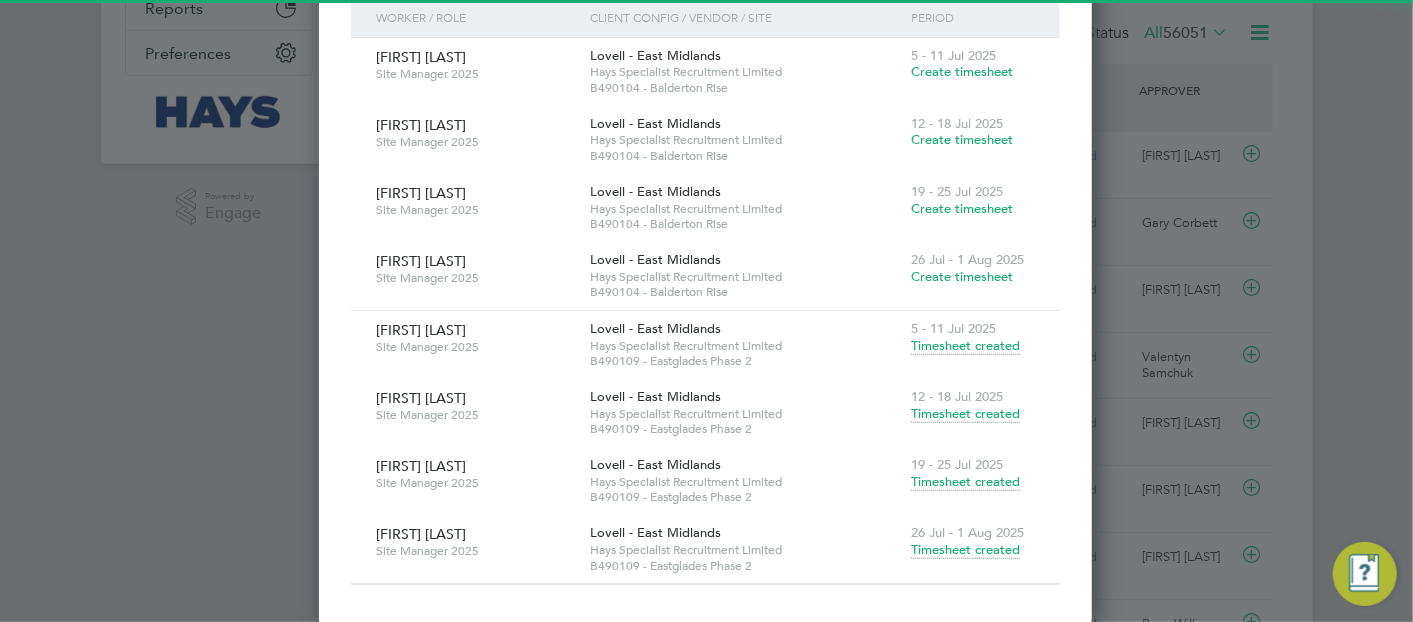 click on "Timesheet created" at bounding box center (965, 482) 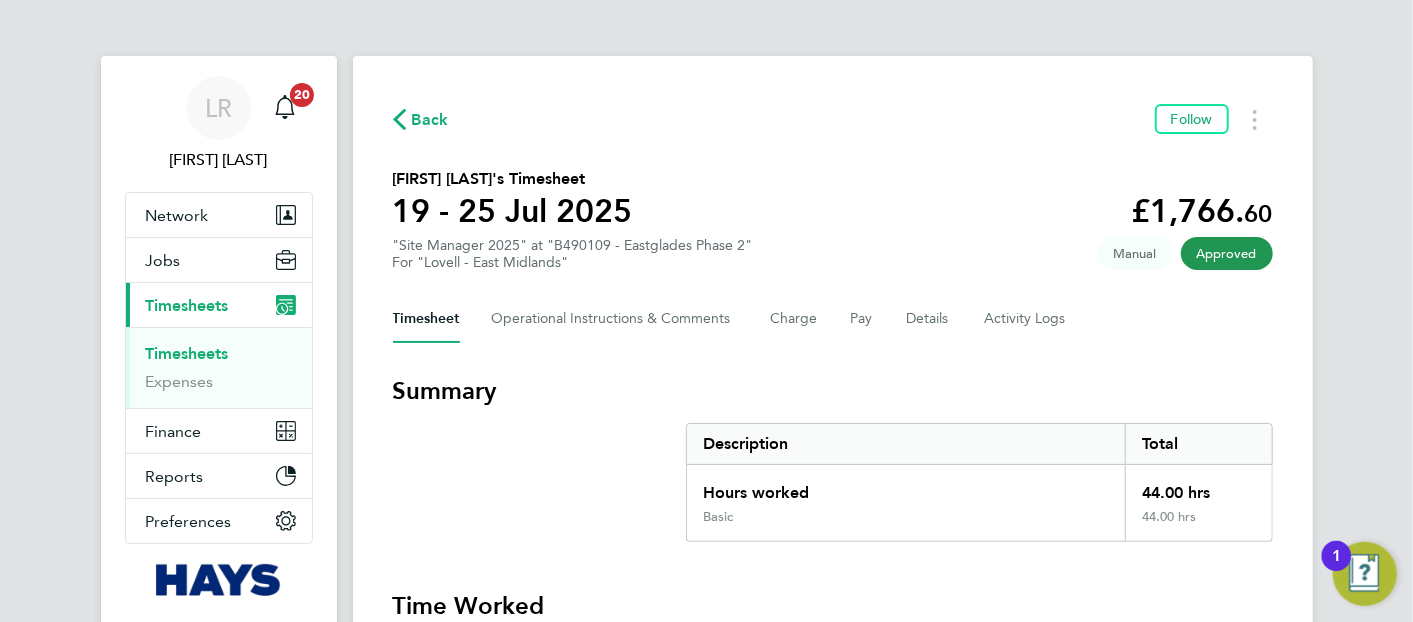 click on "Back" 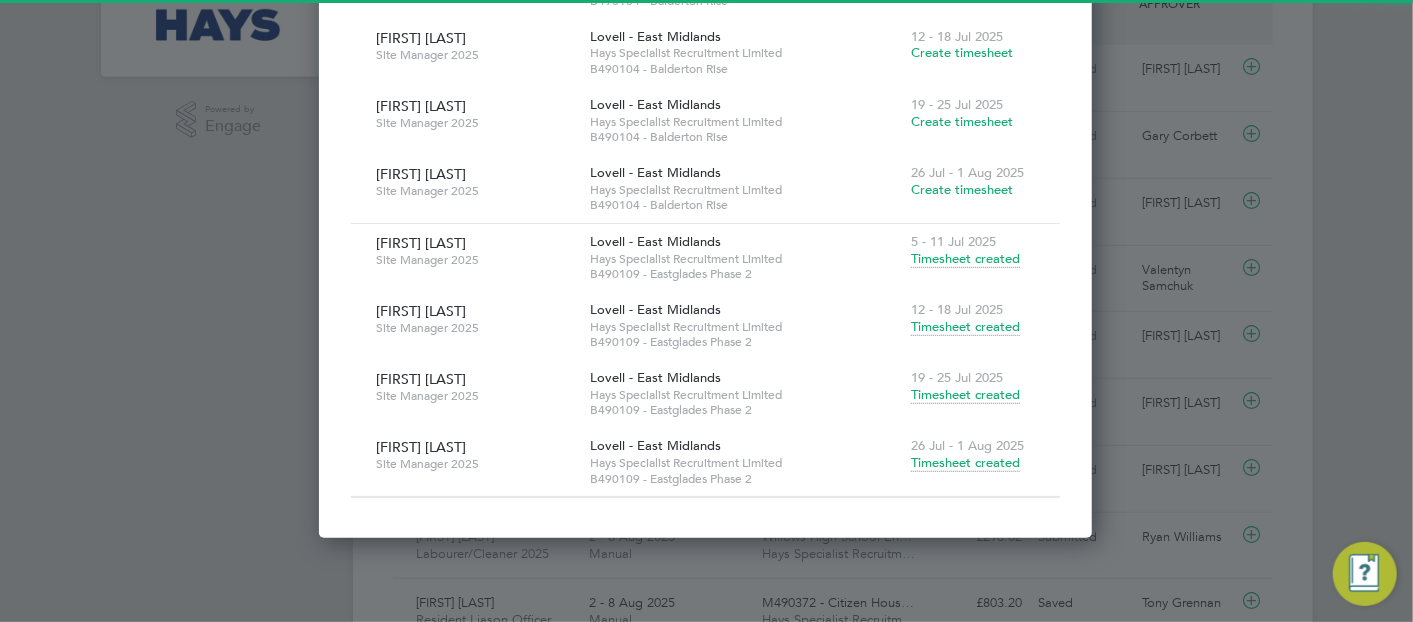 click on "Timesheet created" at bounding box center [965, 463] 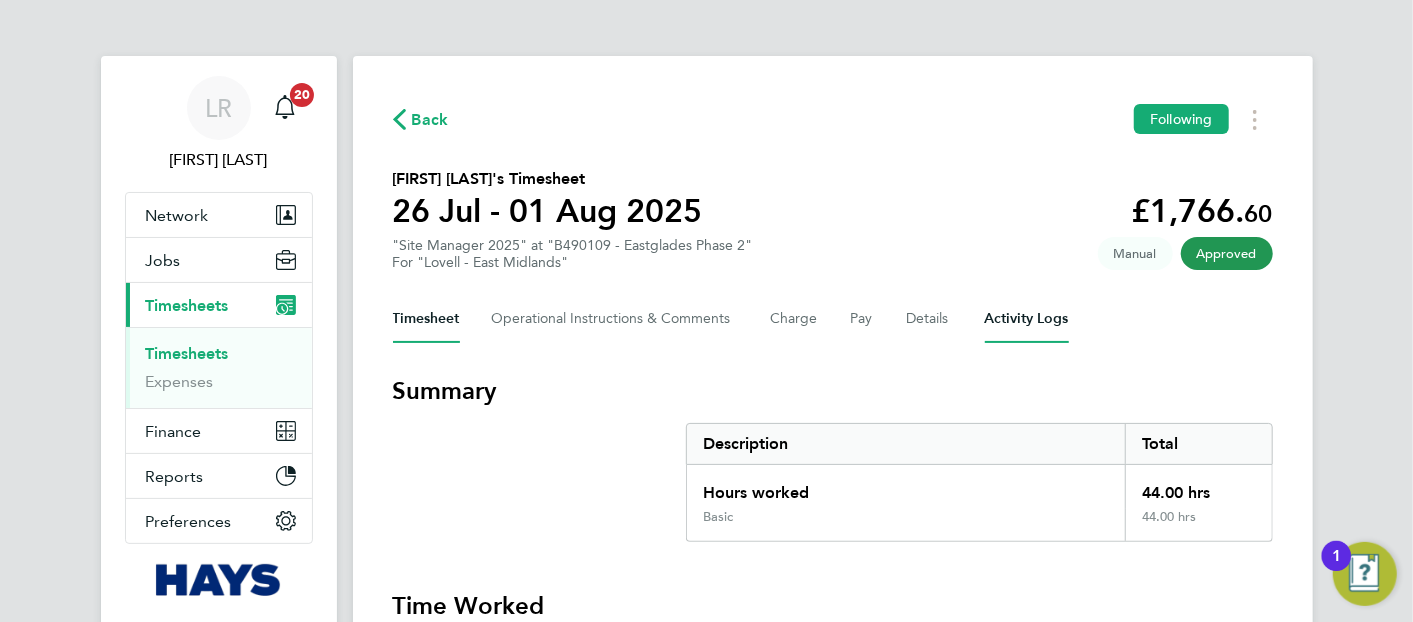 click on "Activity Logs" at bounding box center (1027, 319) 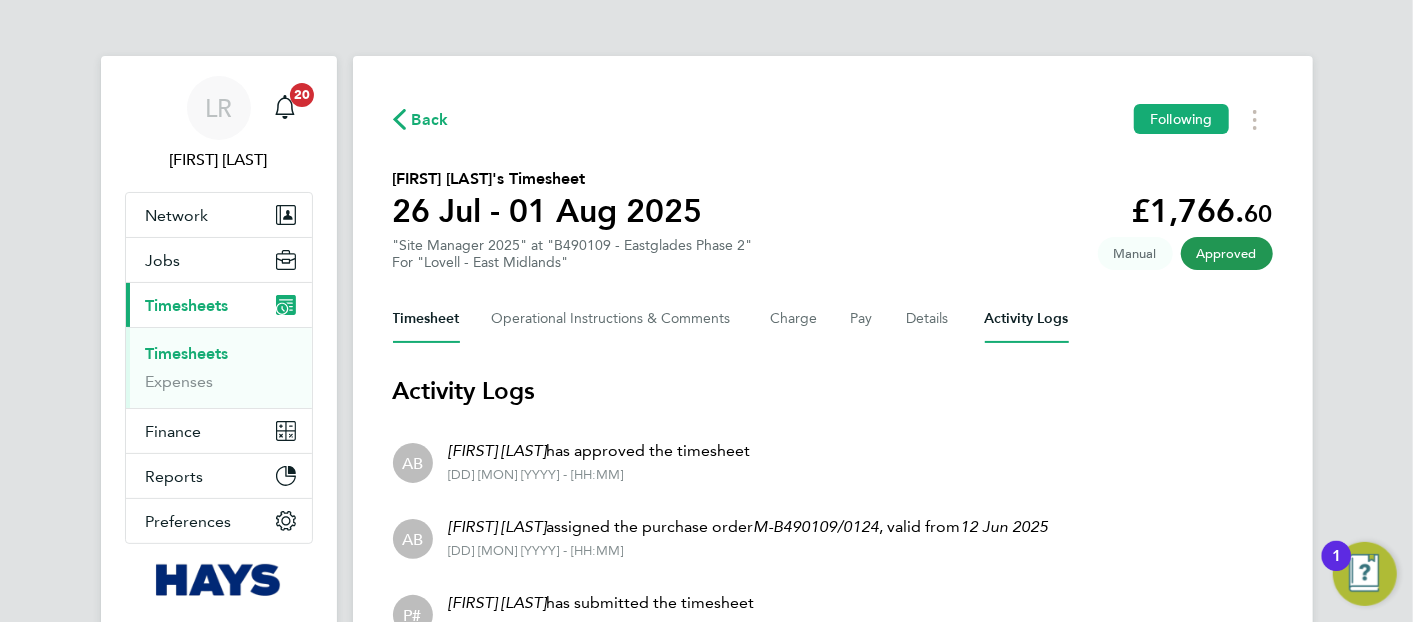 click on "Timesheet" at bounding box center (426, 319) 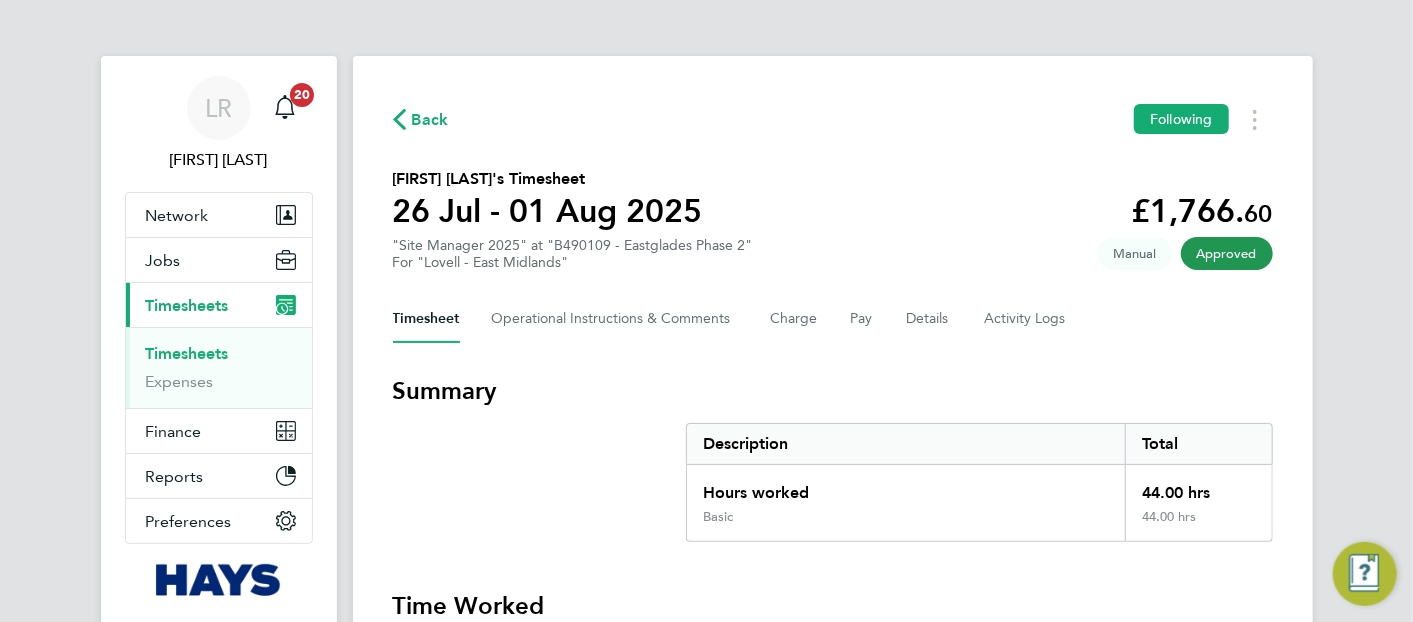 click 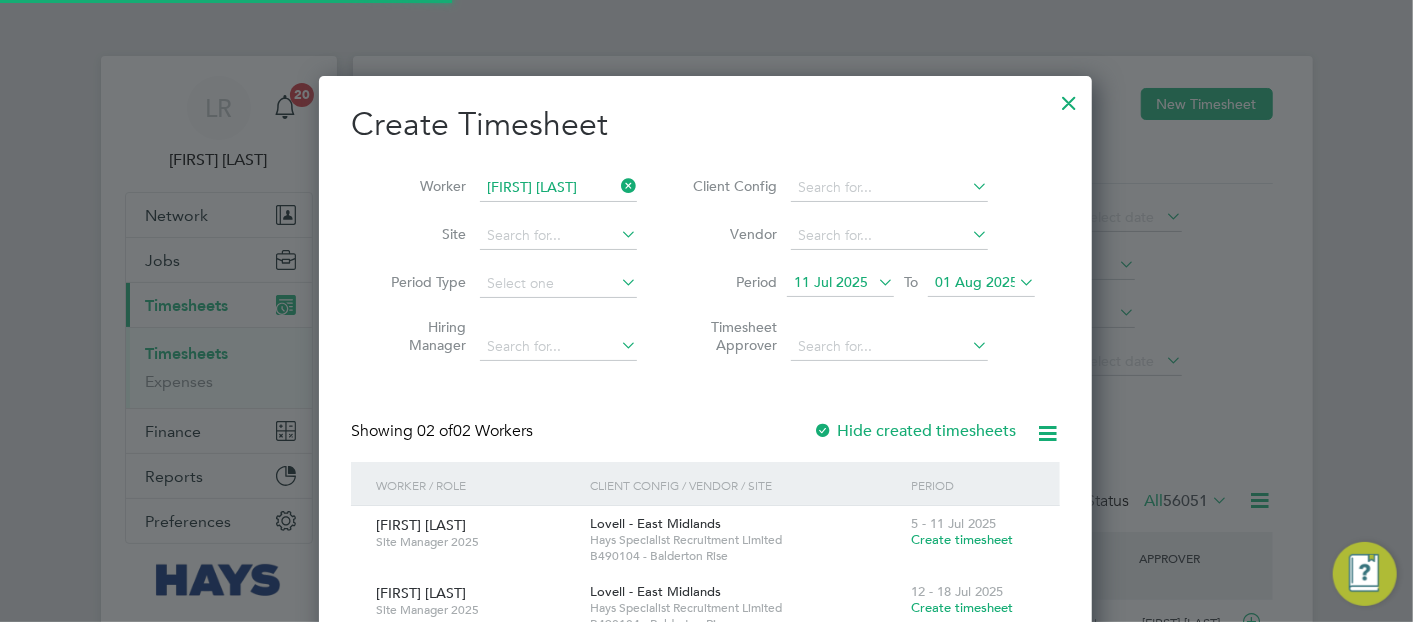 click on "Create Timesheet" at bounding box center (705, 125) 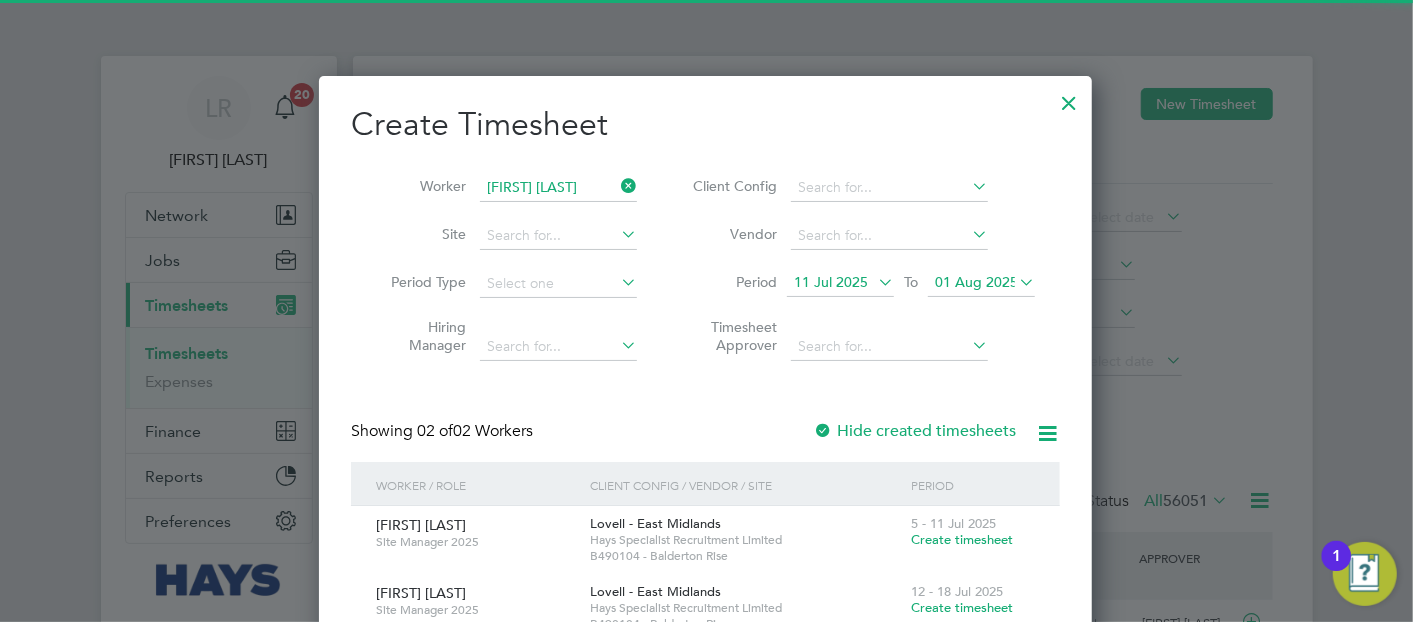 click on "Create Timesheet" at bounding box center [705, 125] 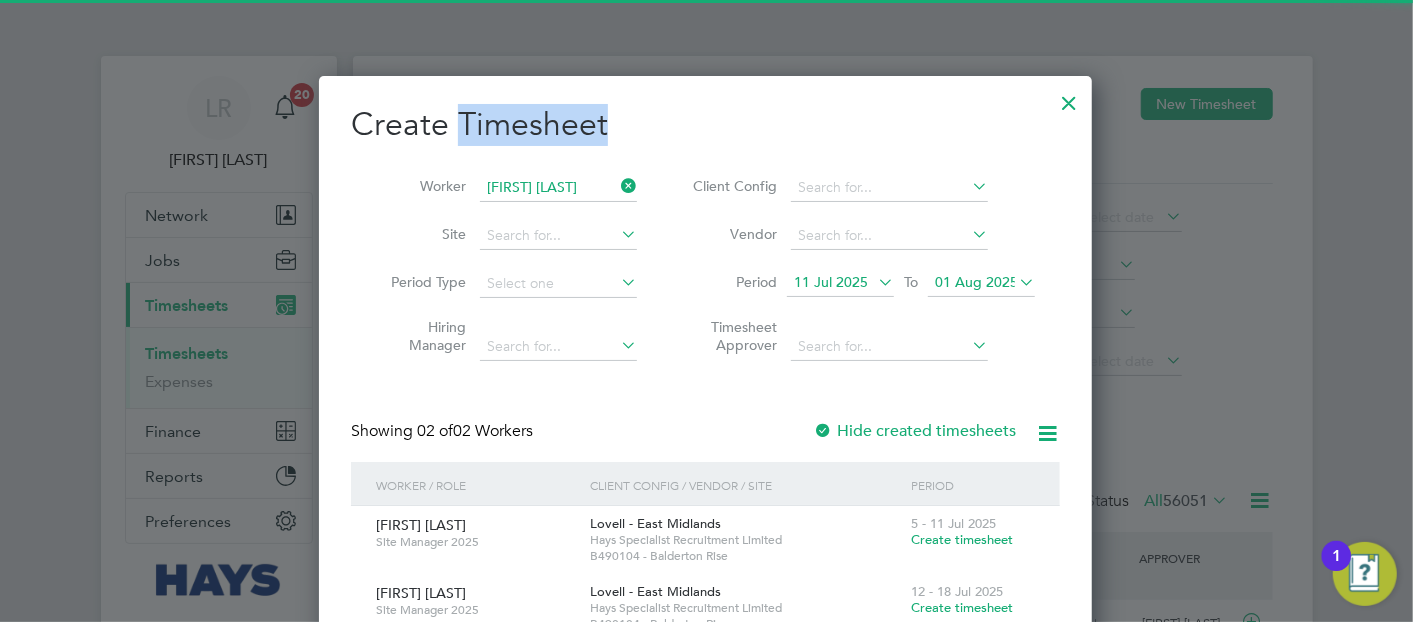 drag, startPoint x: 561, startPoint y: 114, endPoint x: 519, endPoint y: 111, distance: 42.107006 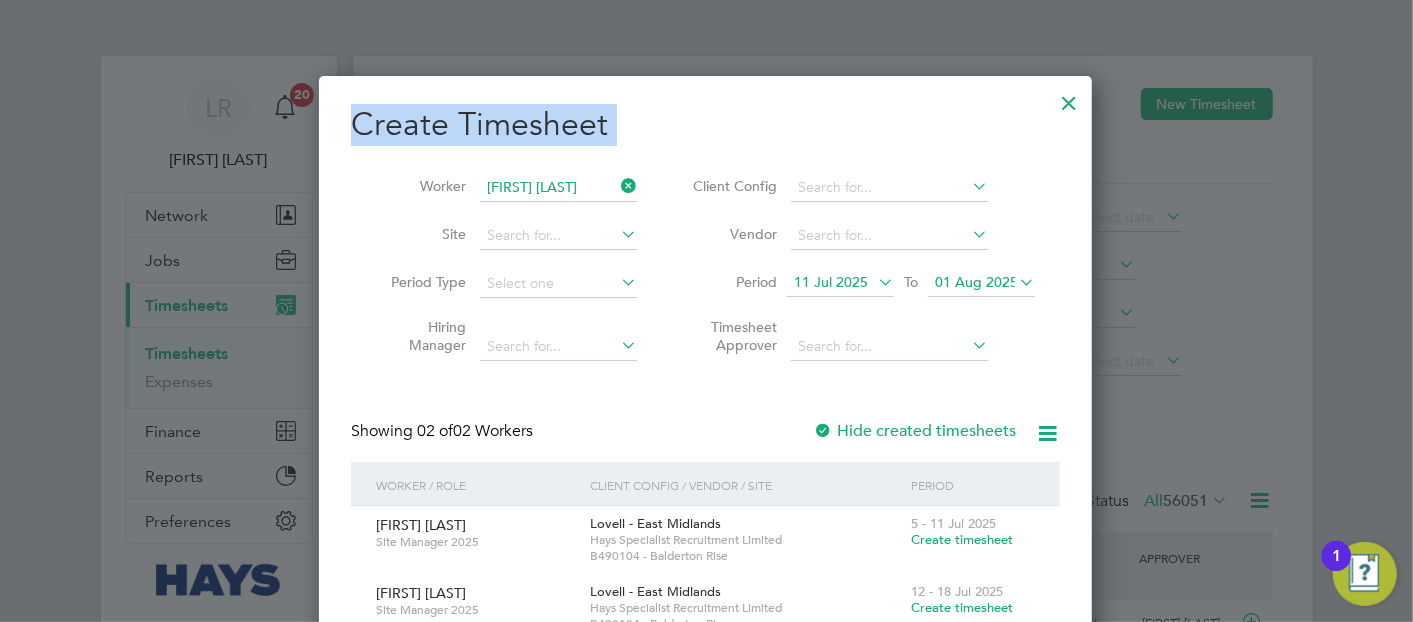 drag, startPoint x: 519, startPoint y: 111, endPoint x: 502, endPoint y: 107, distance: 17.464249 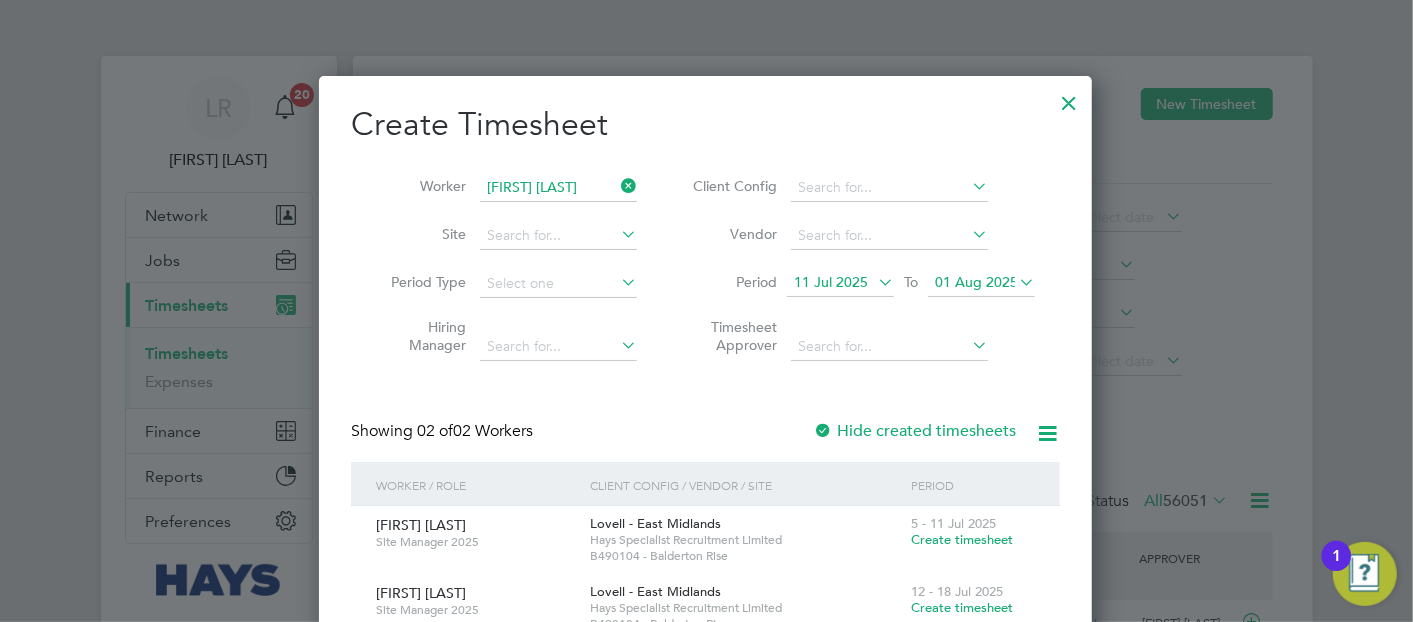click on "Create Timesheet" at bounding box center [705, 125] 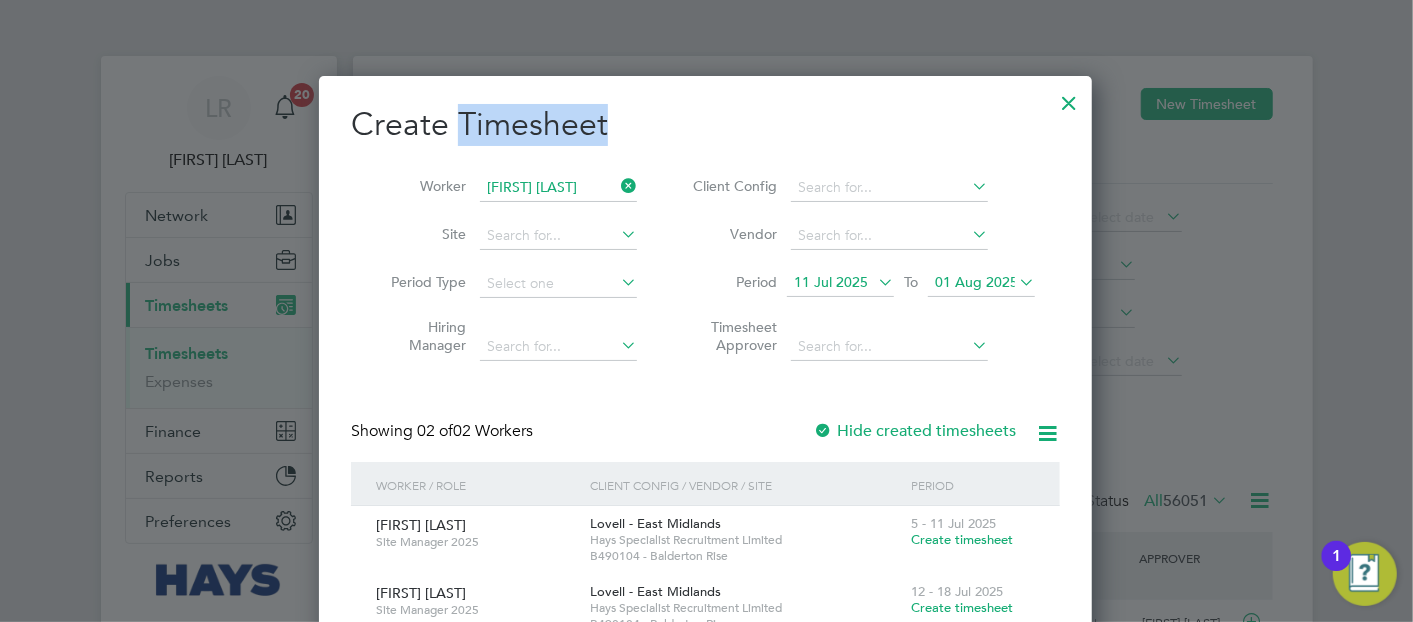 click on "Create Timesheet" at bounding box center (705, 125) 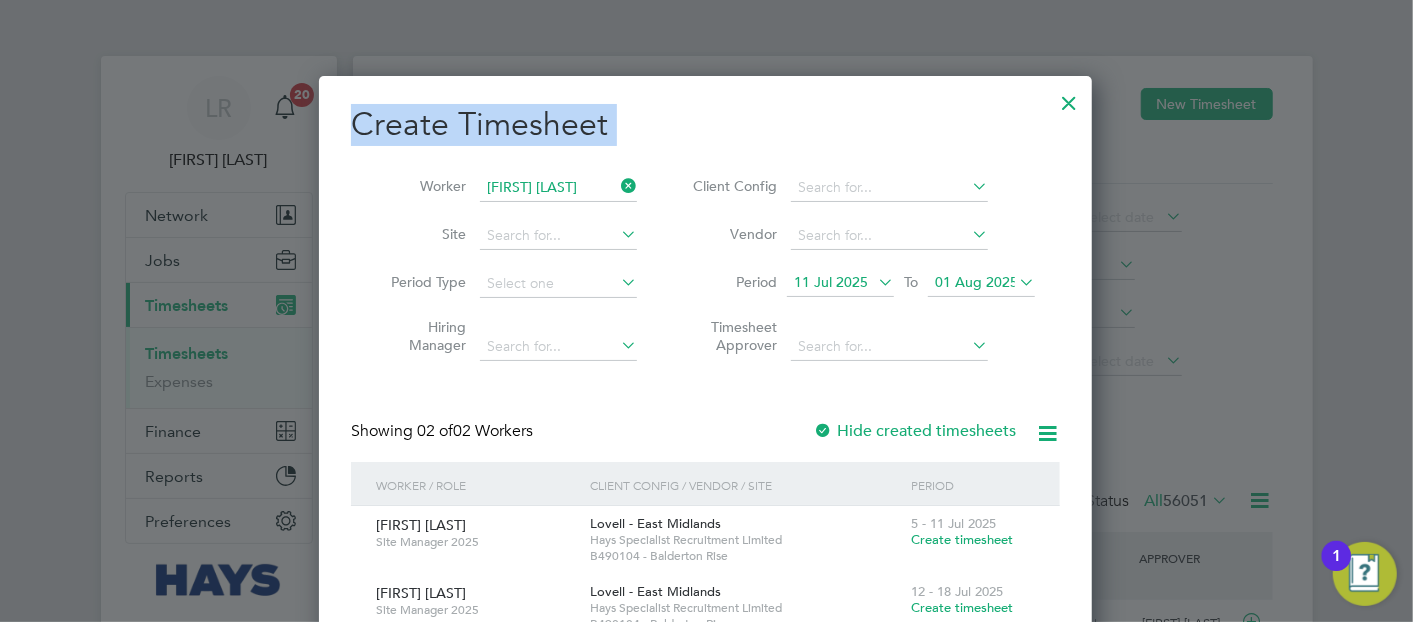 drag, startPoint x: 531, startPoint y: 118, endPoint x: 512, endPoint y: 93, distance: 31.400637 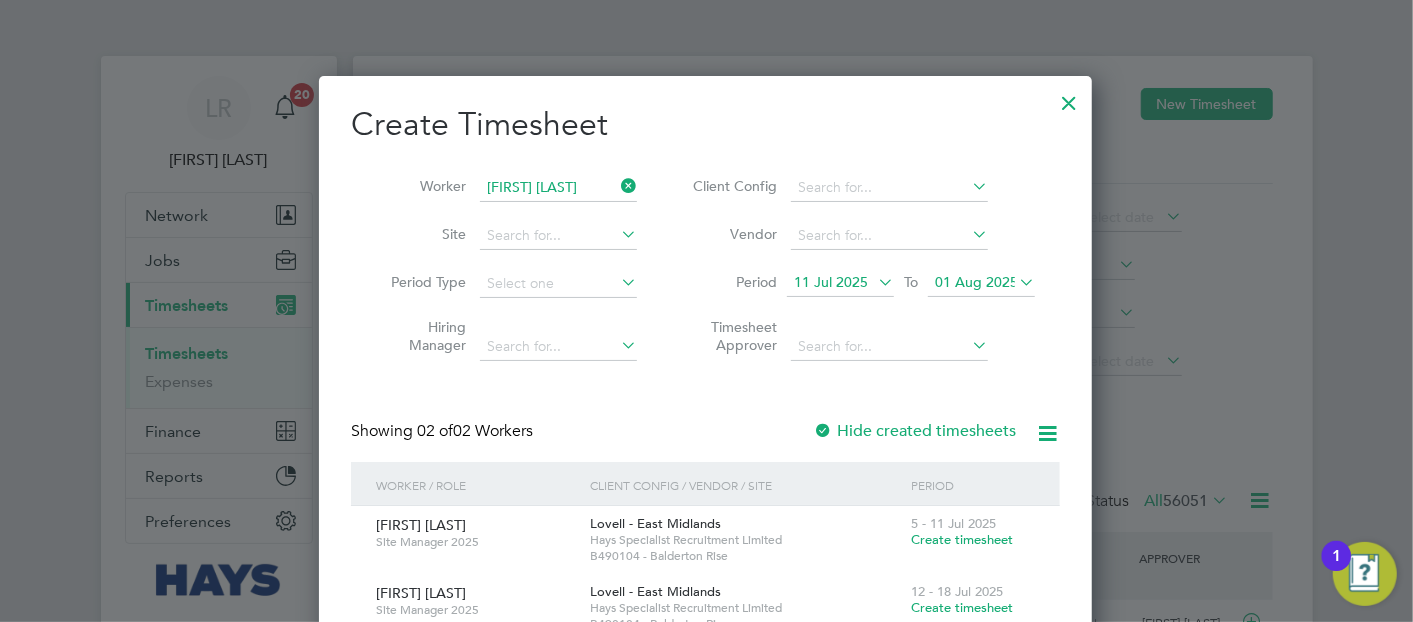 click on "Create Timesheet" at bounding box center (705, 125) 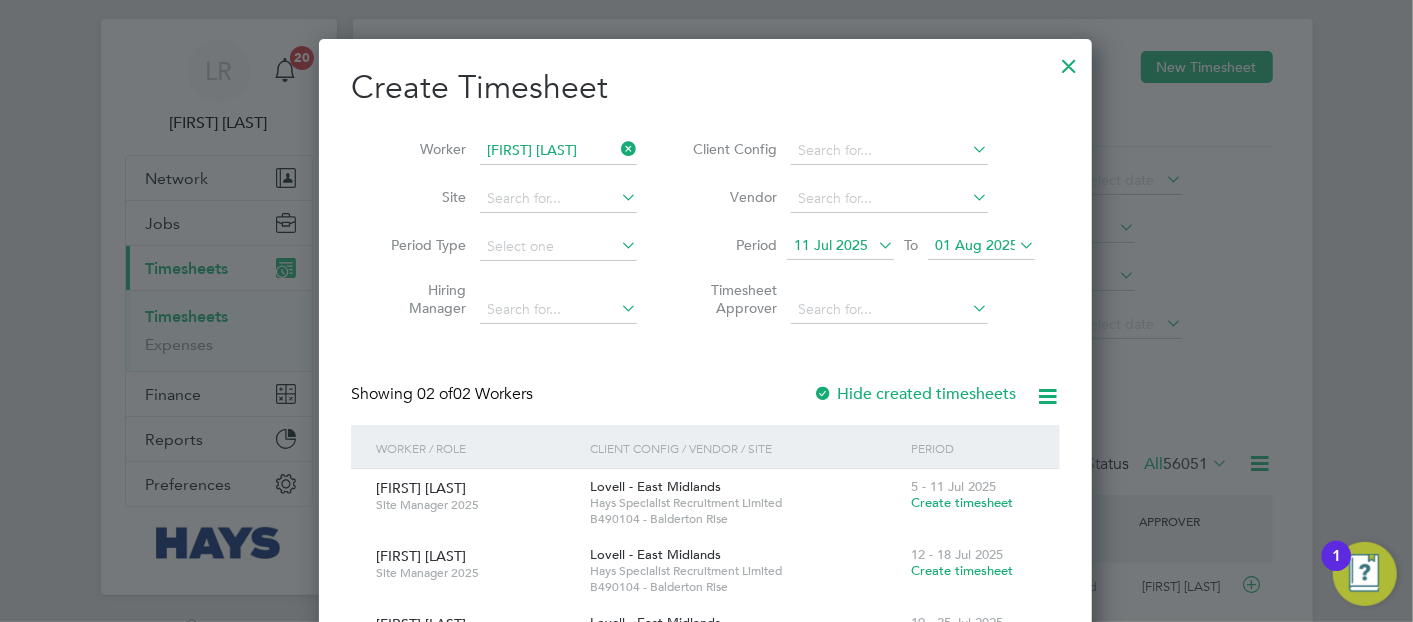 scroll, scrollTop: 0, scrollLeft: 0, axis: both 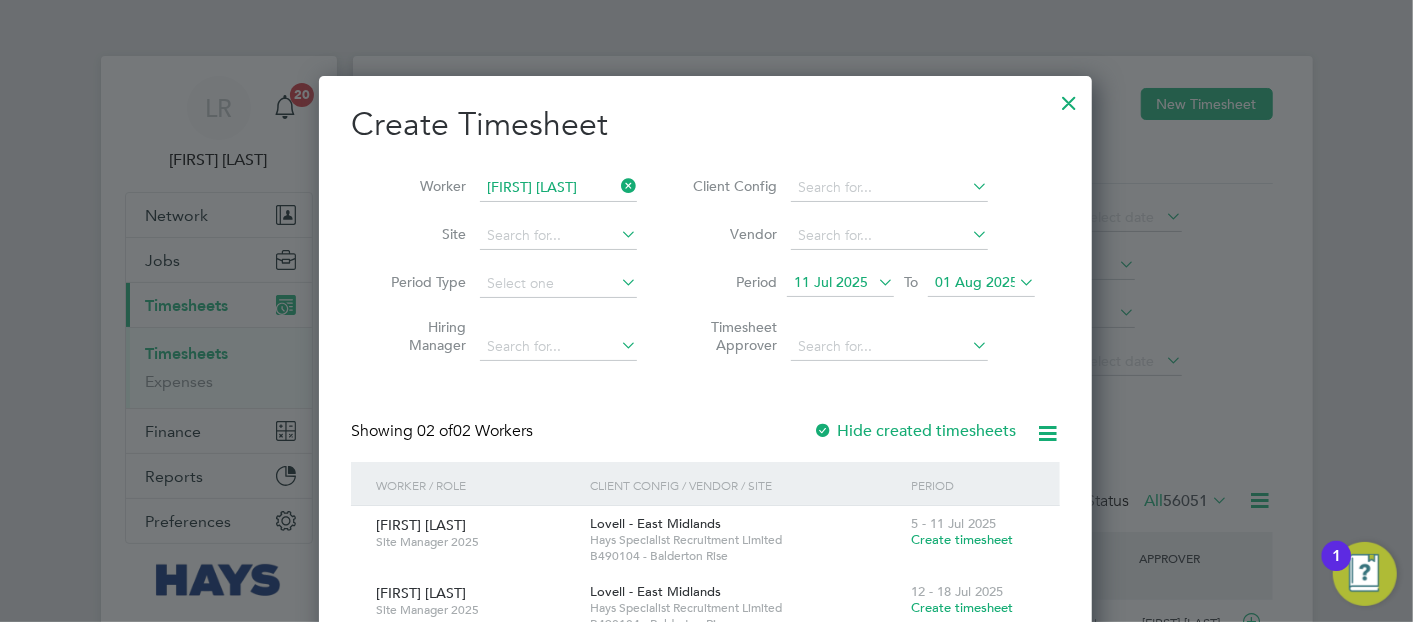 click at bounding box center [1069, 98] 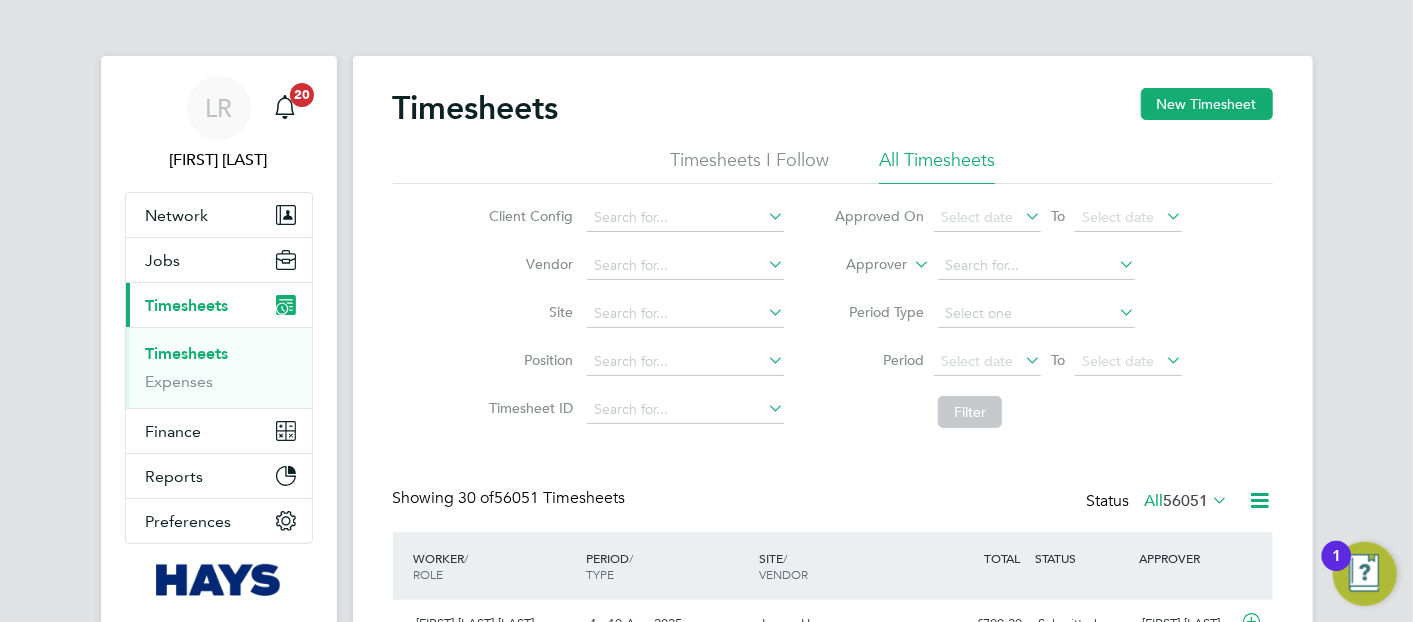 drag, startPoint x: 1191, startPoint y: 102, endPoint x: 590, endPoint y: 111, distance: 601.0674 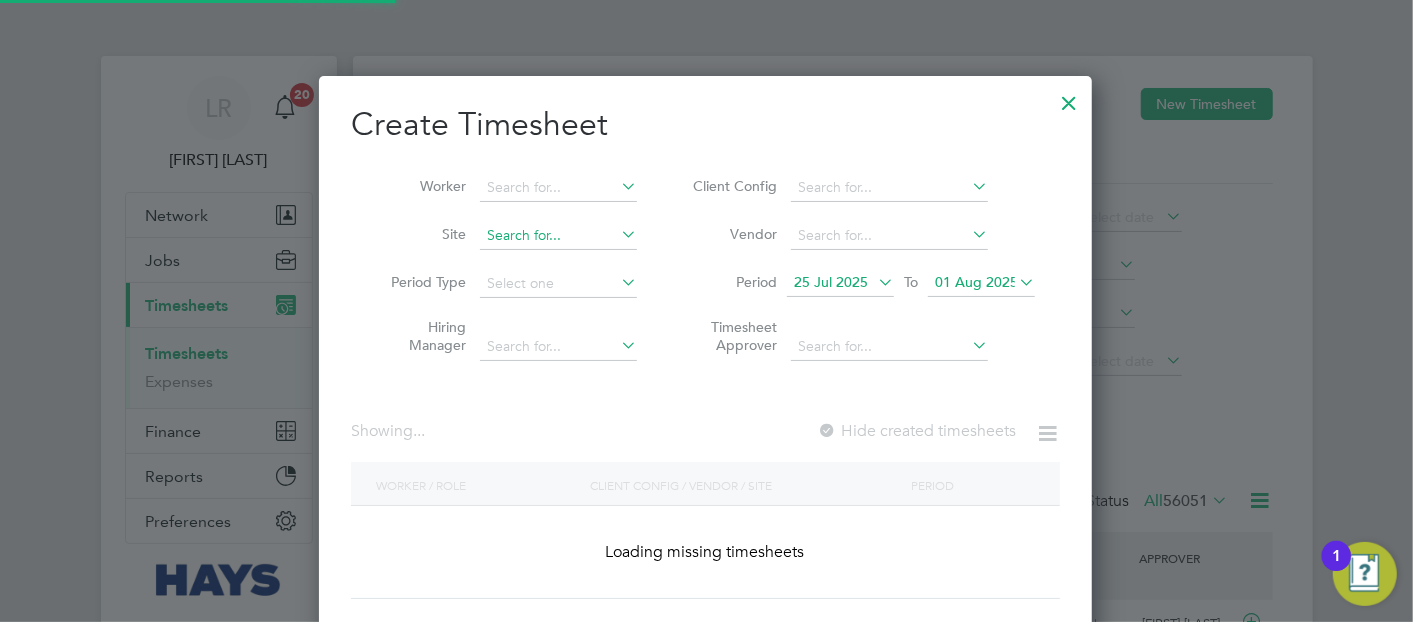 scroll, scrollTop: 10, scrollLeft: 9, axis: both 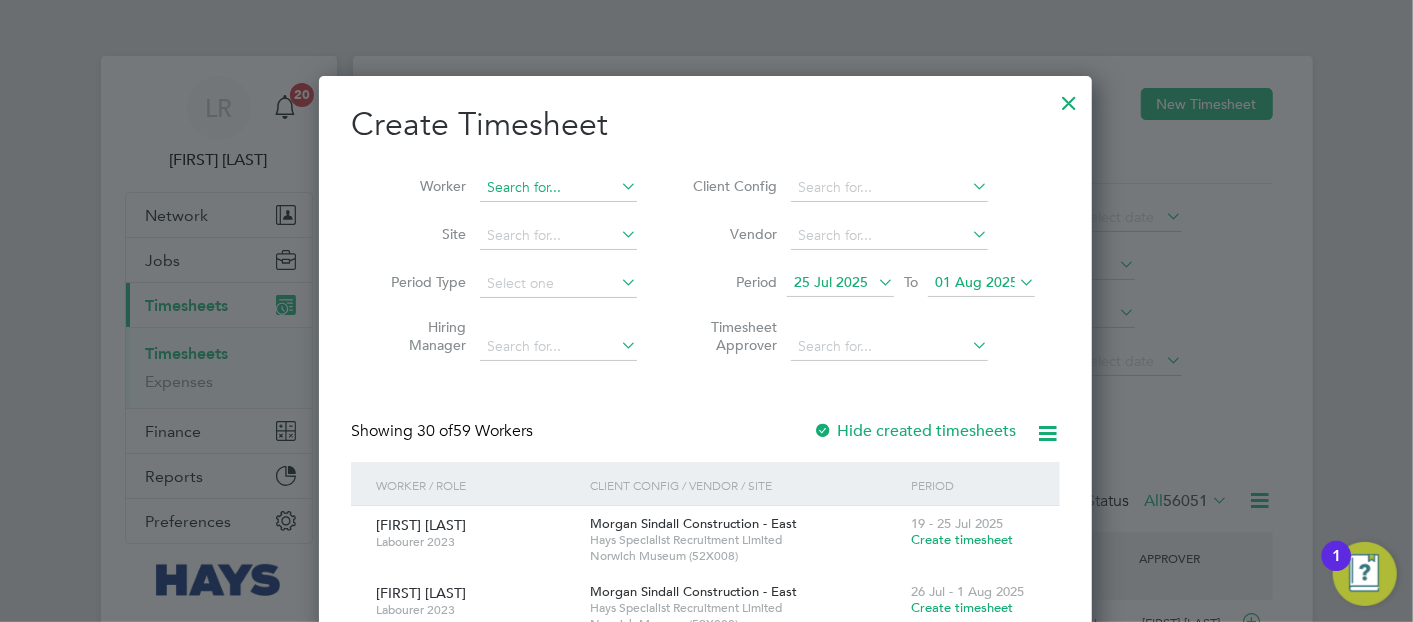 click at bounding box center [558, 188] 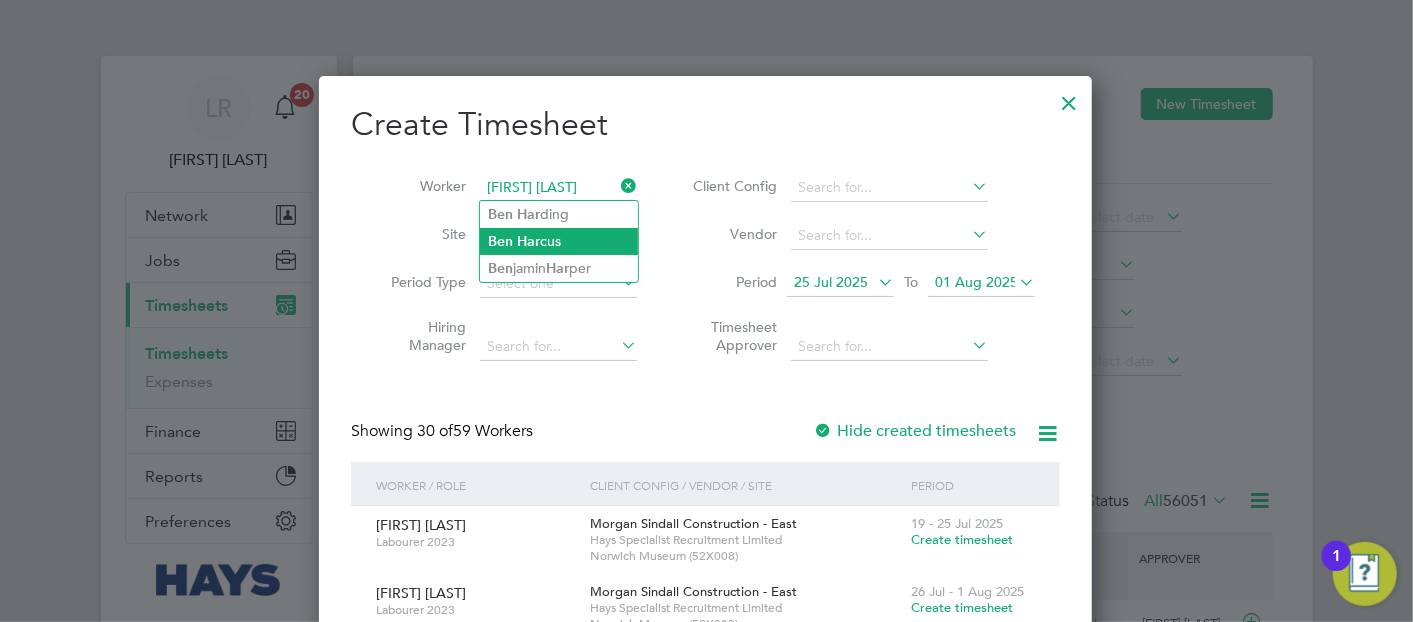 type on "[FIRST] [LAST]" 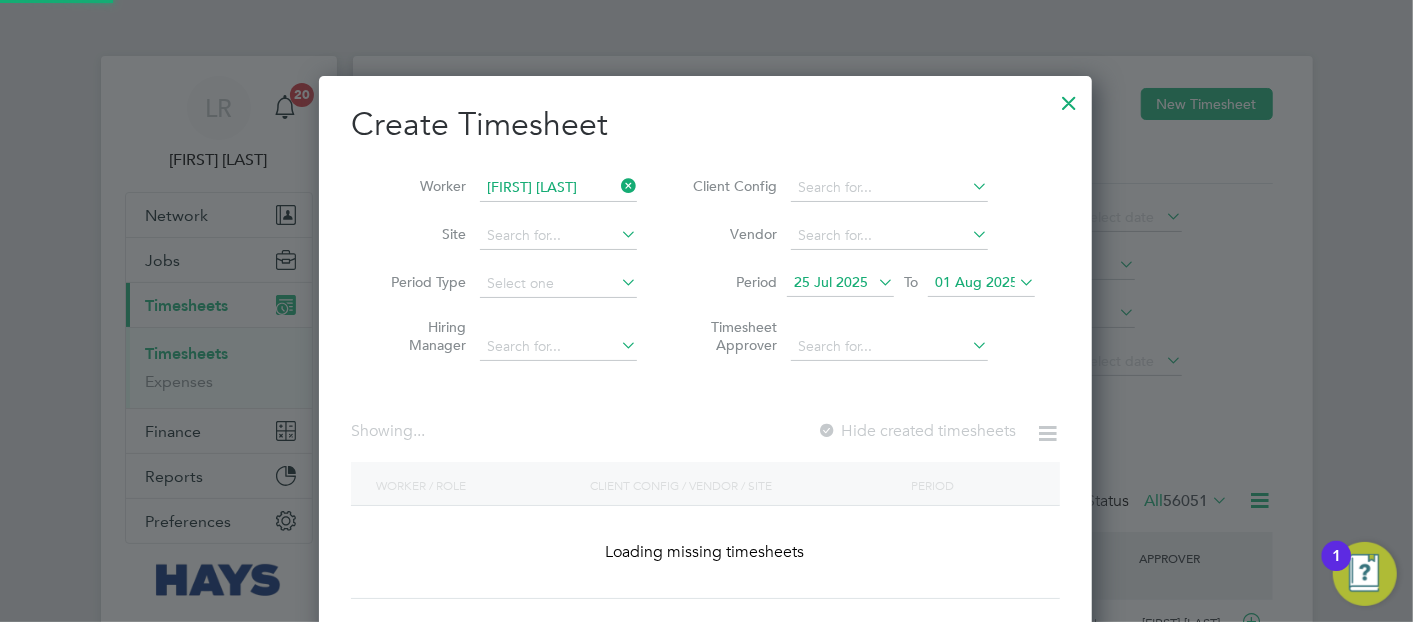 scroll, scrollTop: 10, scrollLeft: 9, axis: both 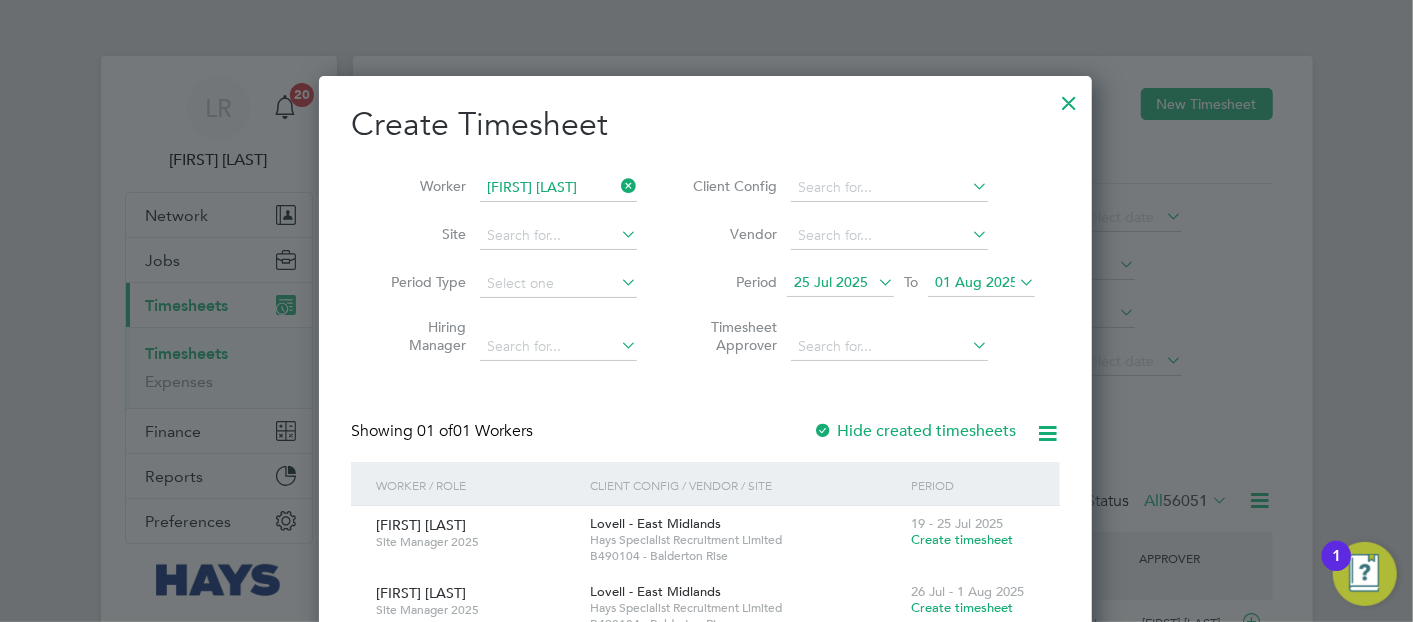 click on "Create Timesheet Worker   [FIRST] [LAST] Site   Period Type   Hiring Manager   Client Config   Vendor   Period
[DD] [MON] [YYYY]
To
[DD] [MON] [YYYY]
Timesheet Approver   Showing   01 of  01 Workers Hide created timesheets Worker / Role Client Config / Vendor / Site Period [FIRST] [LAST]   Site Manager 2025 Lovell - East Midlands Hays Specialist Recruitment Limited   B490104 - Balderton Rise   [DD] - [DD] [MON] [YYYY]   Create timesheet [FIRST] [LAST]   Site Manager 2025 Lovell - East Midlands Hays Specialist Recruitment Limited   B490104 - Balderton Rise   [DD] [MON] - [DD] [MON] [YYYY]   Create timesheet Show  29  more" at bounding box center (705, 374) 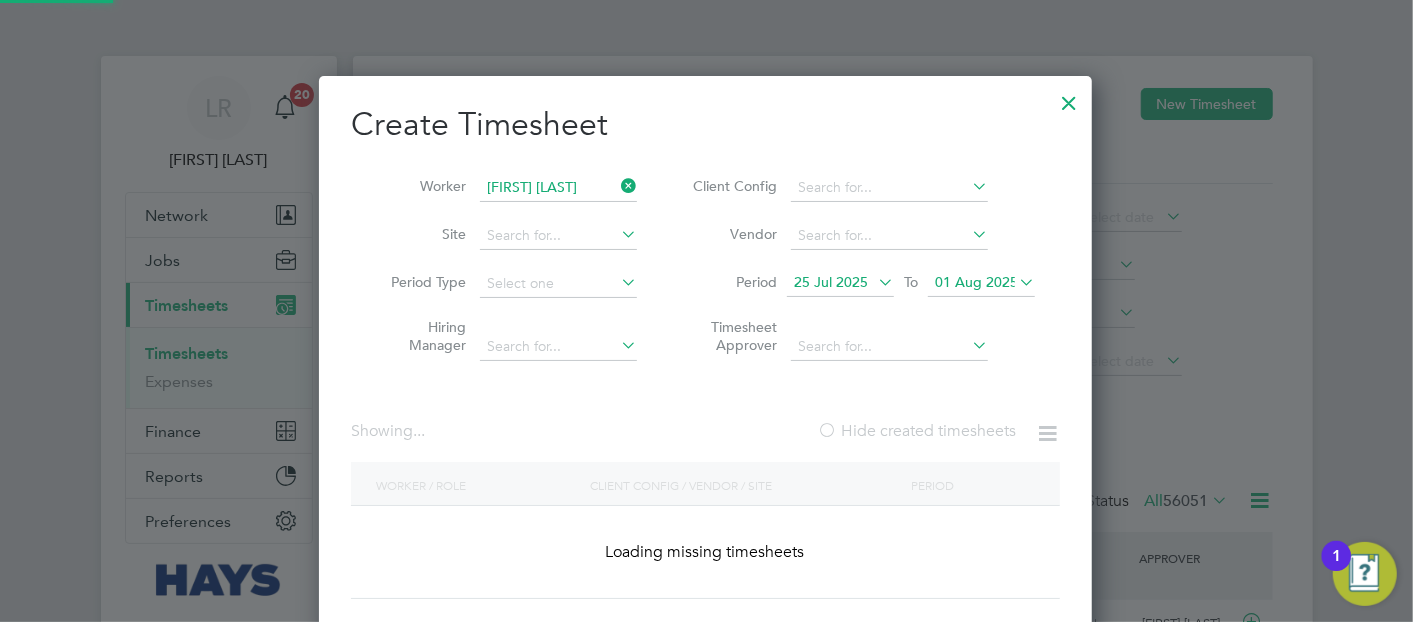 scroll, scrollTop: 10, scrollLeft: 9, axis: both 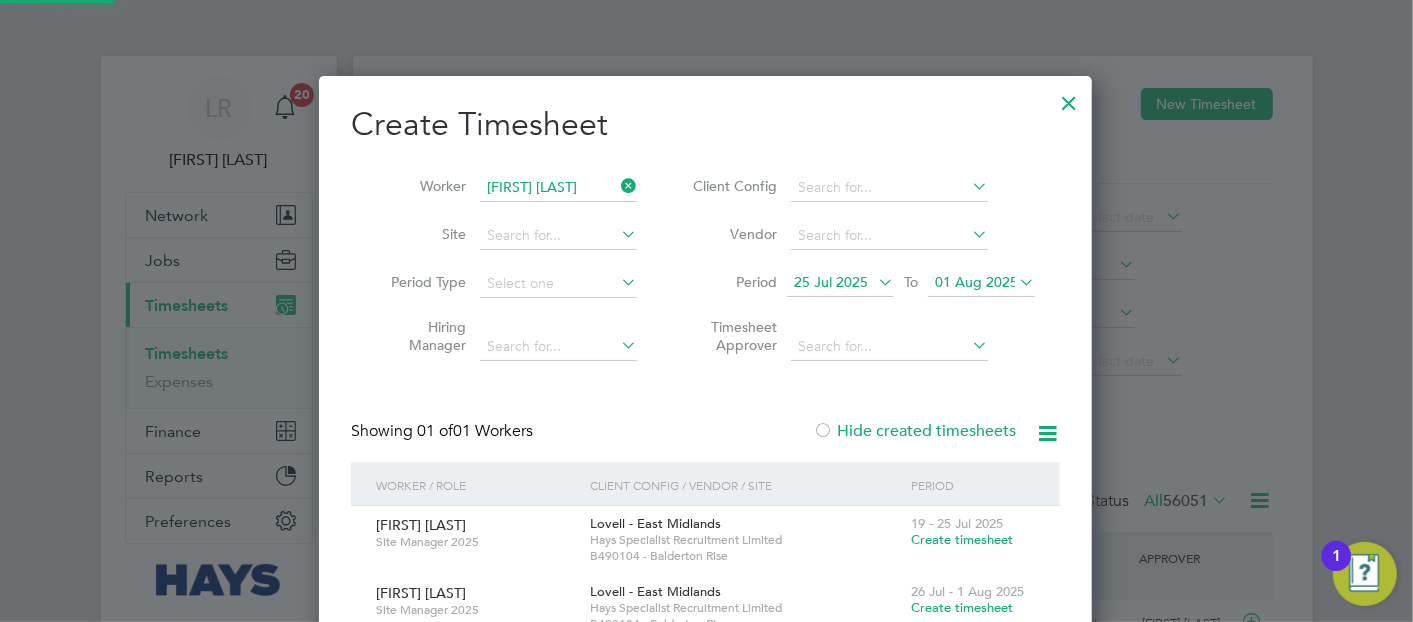click on "Hide created timesheets" at bounding box center [914, 431] 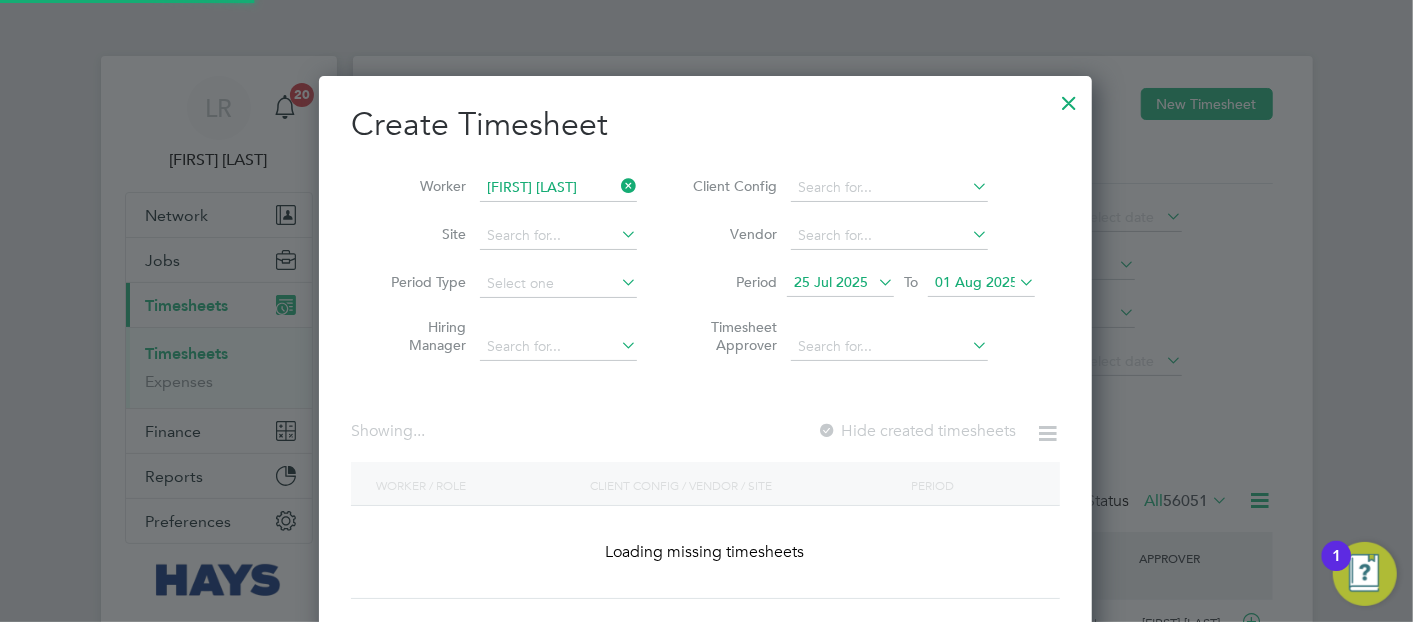 scroll, scrollTop: 10, scrollLeft: 9, axis: both 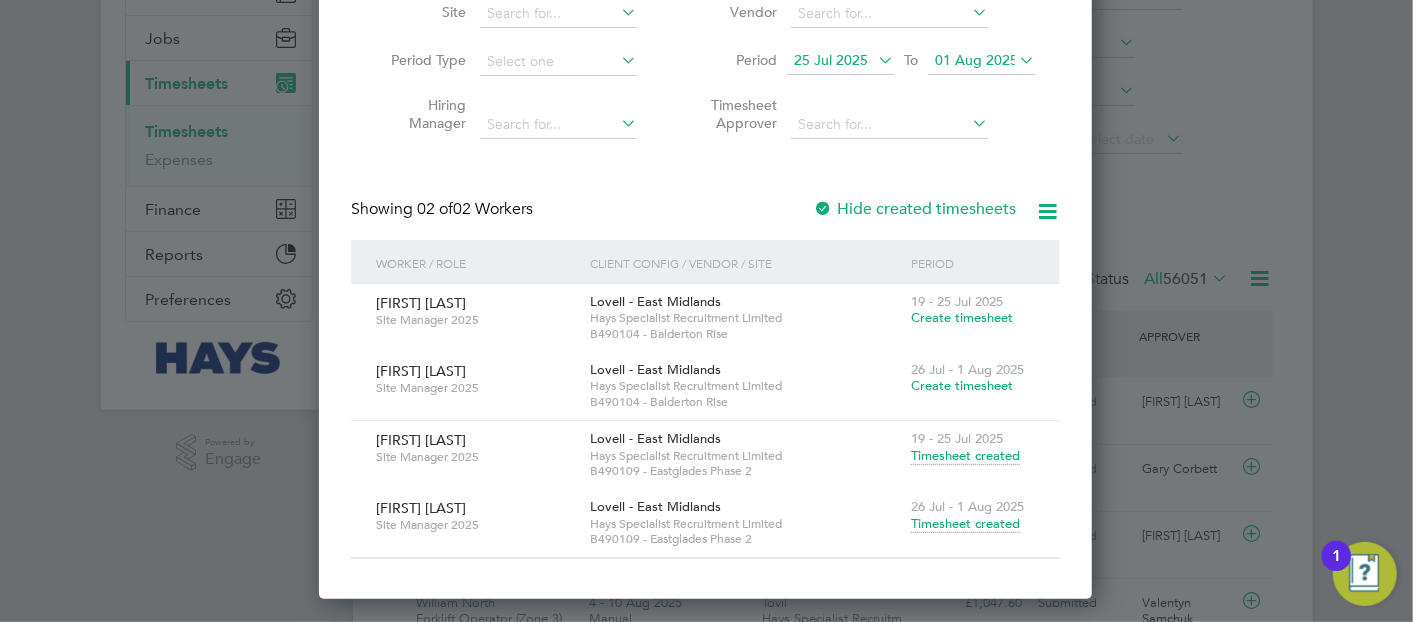 click on "01 Aug 2025" at bounding box center [981, 61] 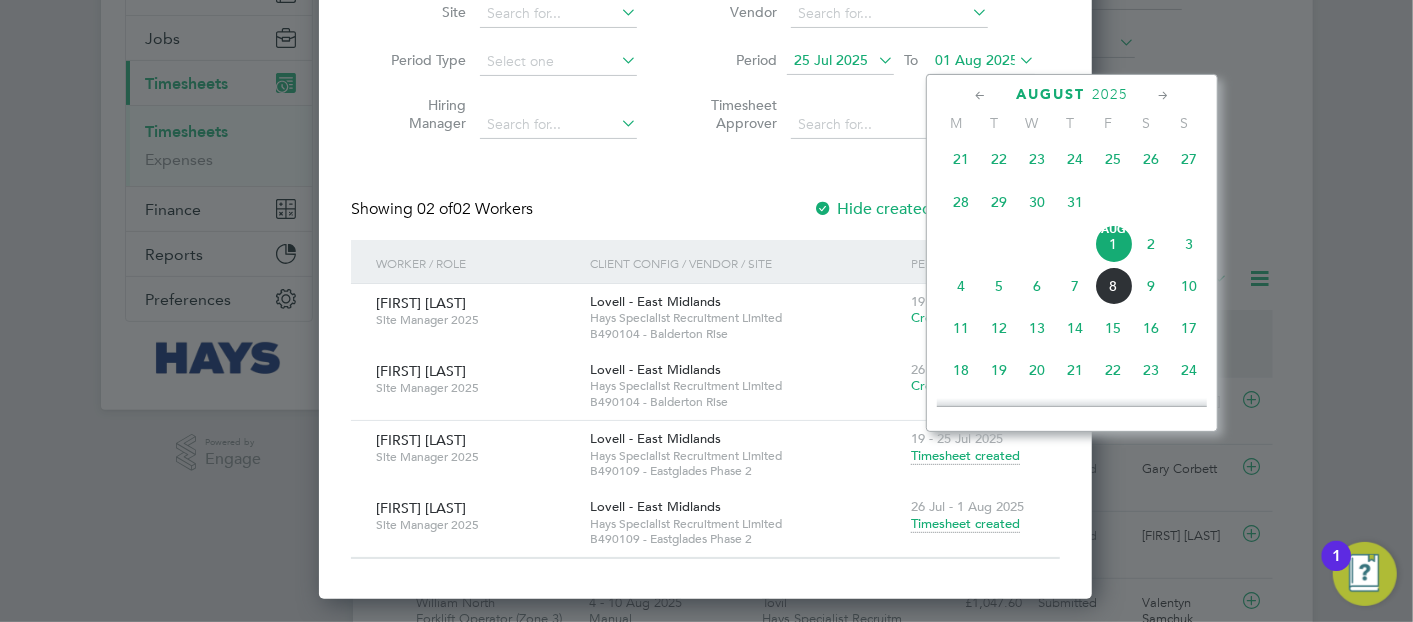 click on "10" 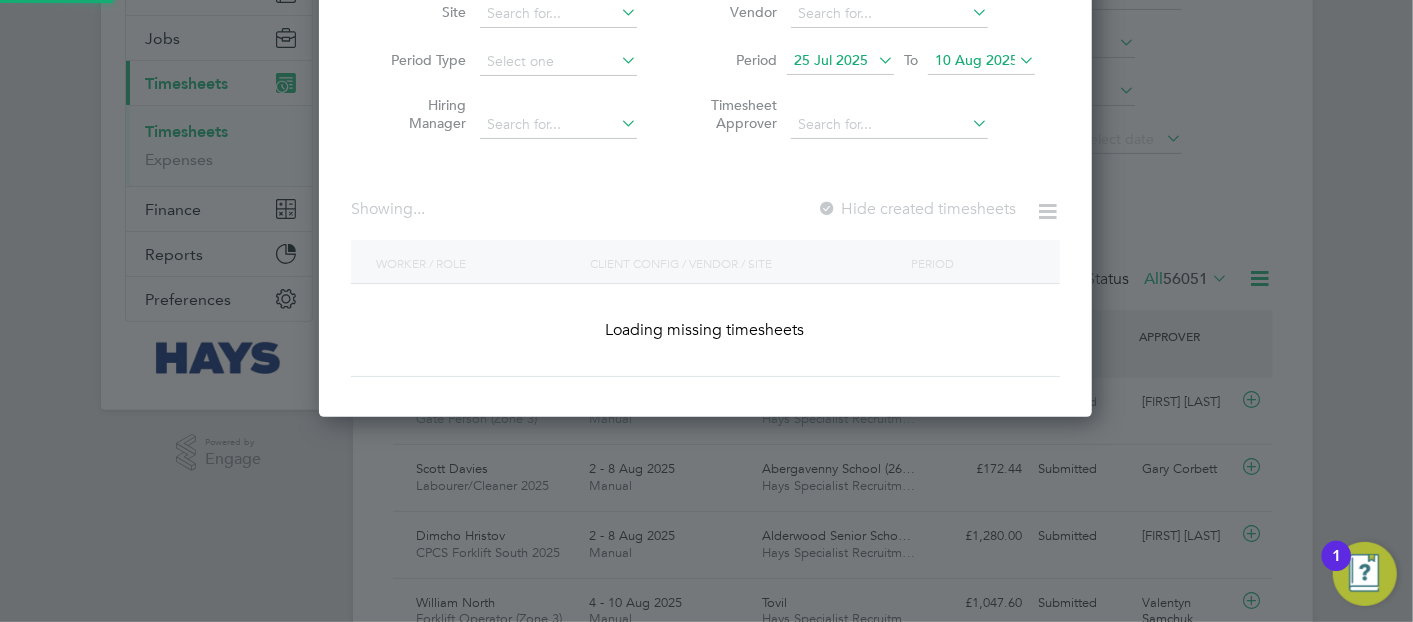 scroll, scrollTop: 9, scrollLeft: 9, axis: both 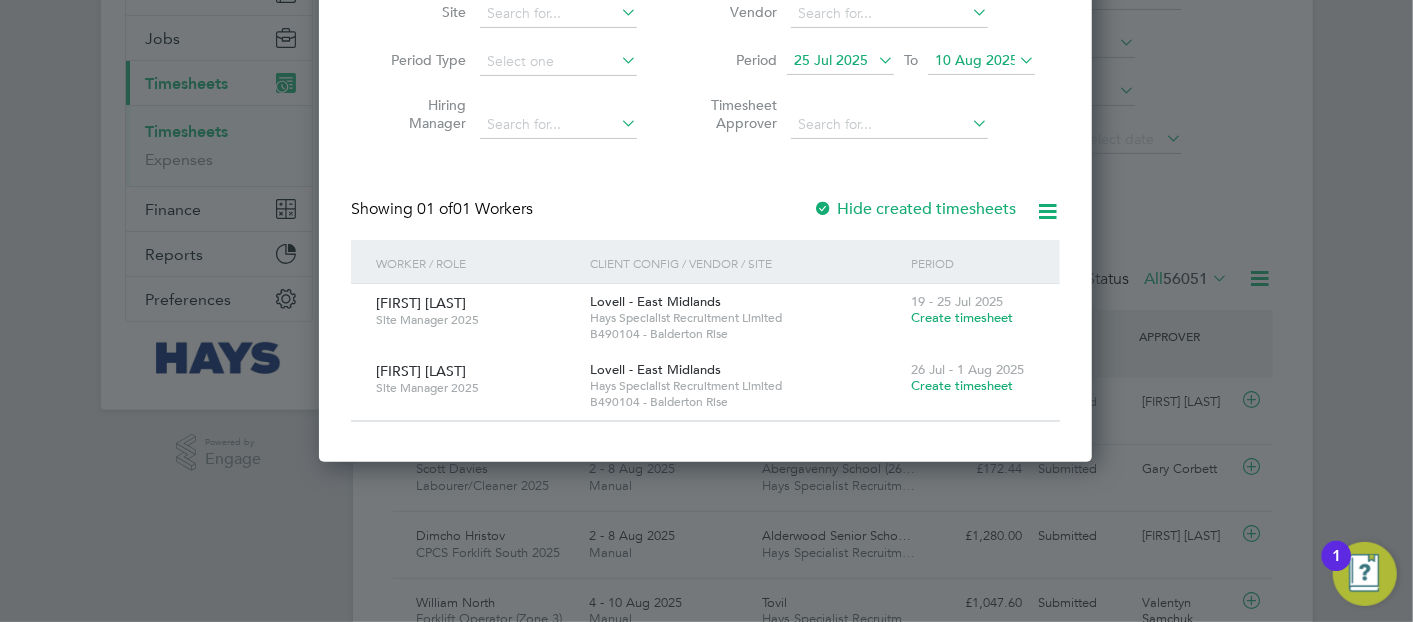 click on "Showing   01 of  01 Workers Hide created timesheets" at bounding box center (705, 219) 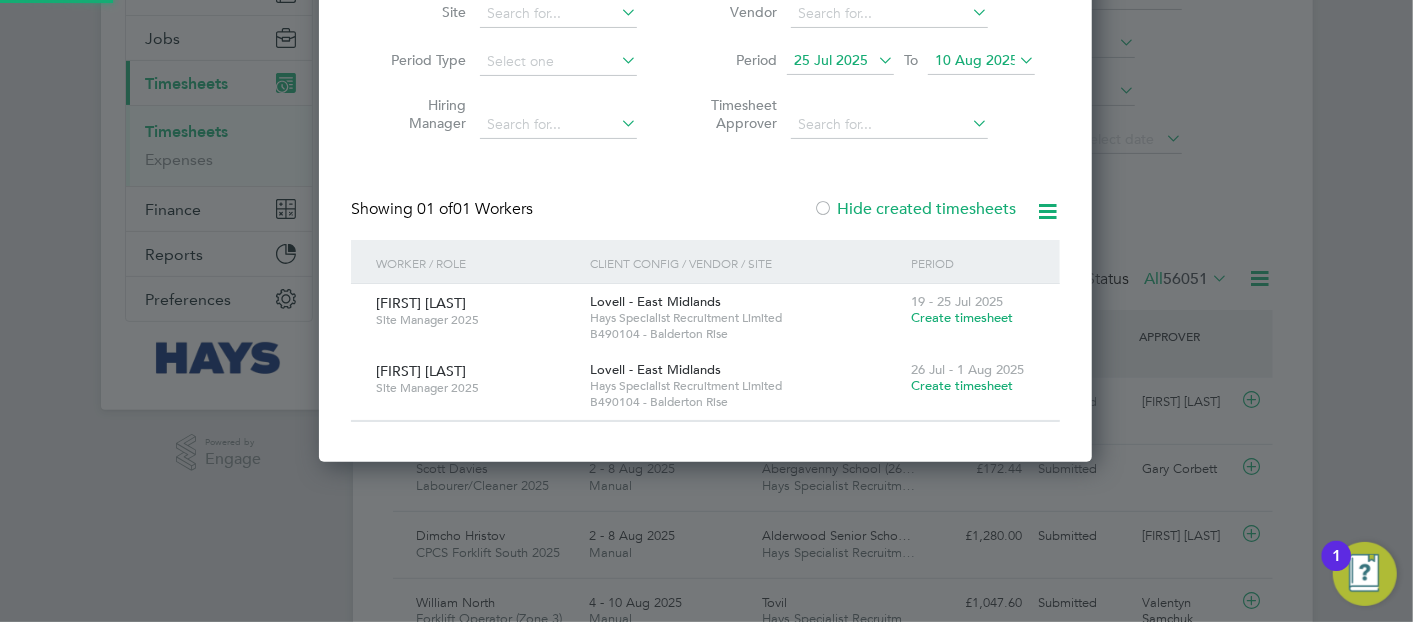 scroll, scrollTop: 9, scrollLeft: 9, axis: both 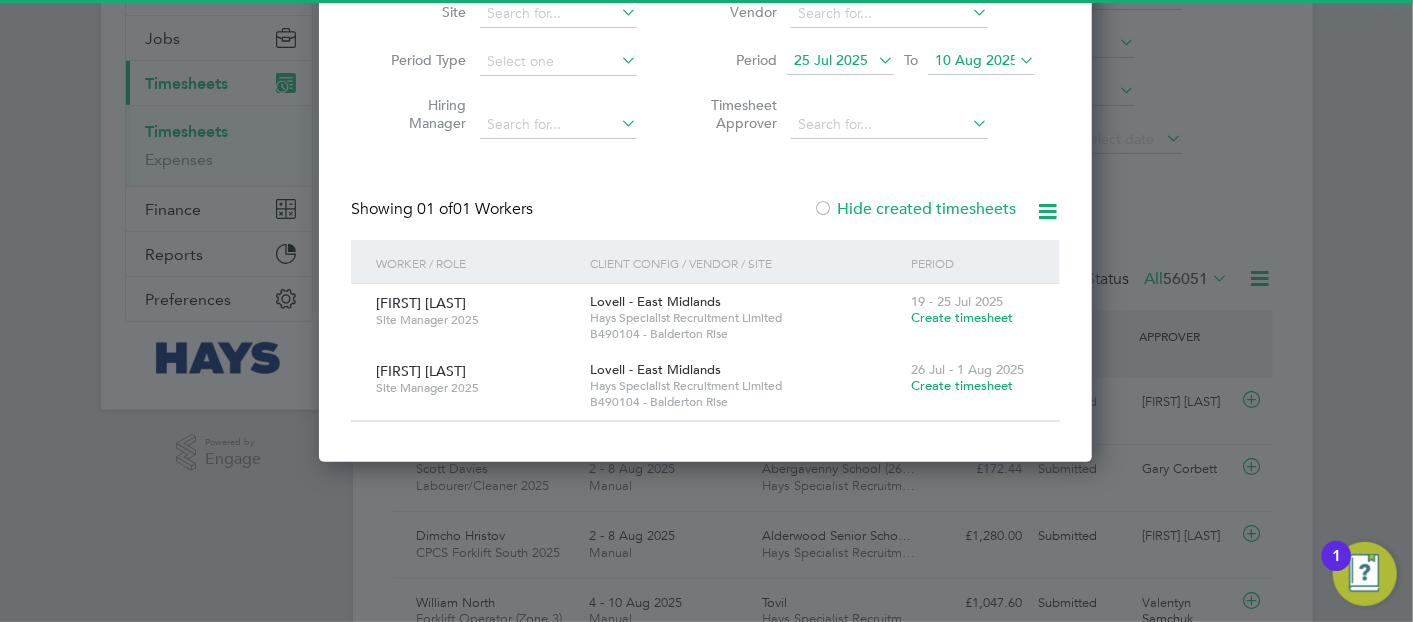 click on "Hide created timesheets" at bounding box center [914, 209] 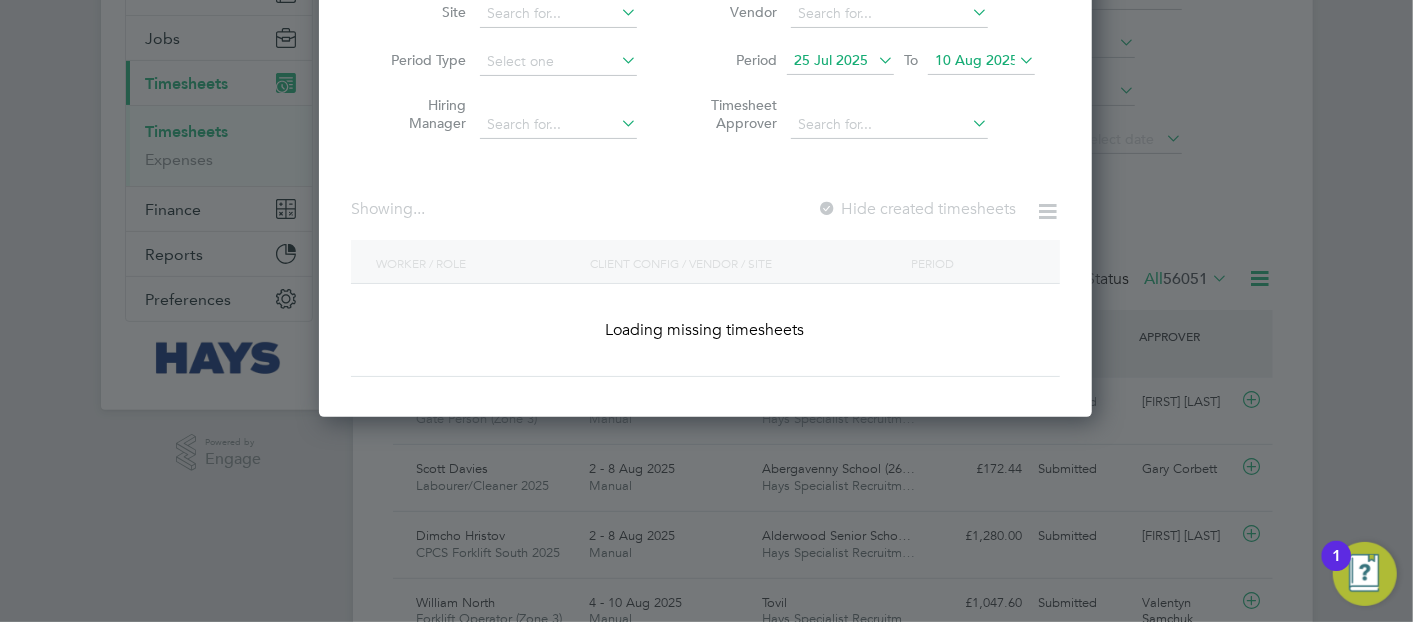 scroll, scrollTop: 10, scrollLeft: 9, axis: both 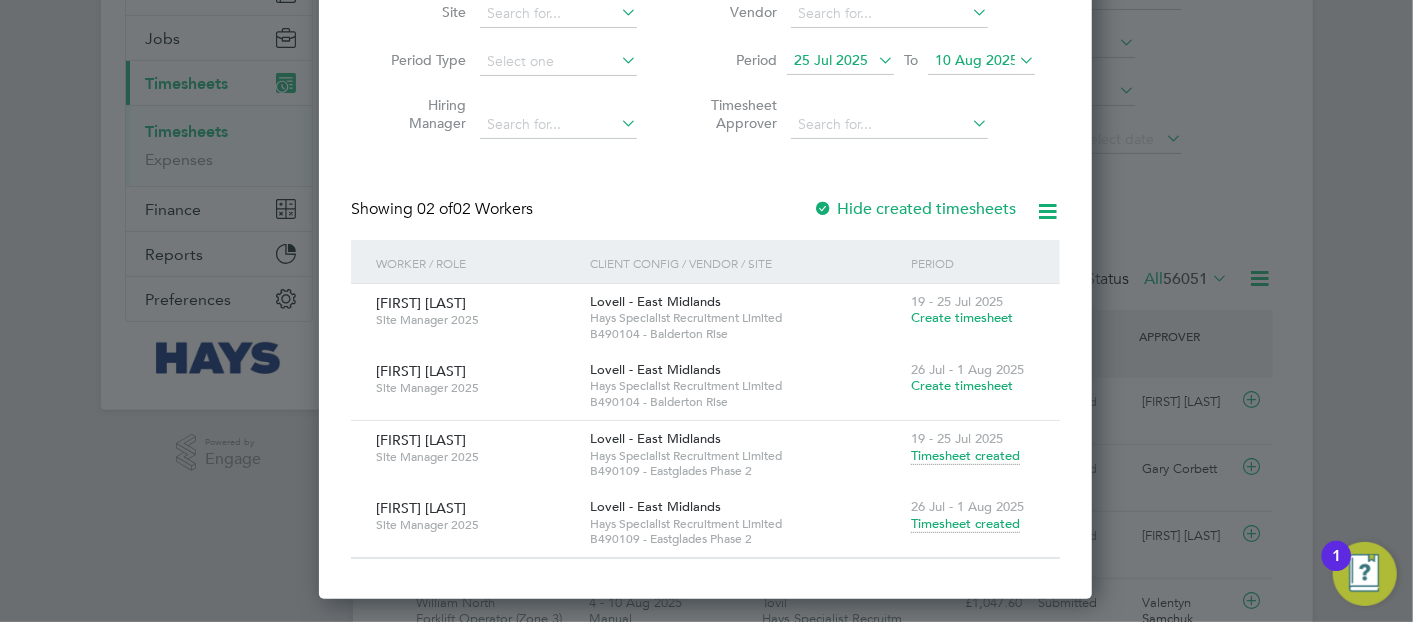 click on "Hays Specialist Recruitment Limited" at bounding box center [745, 524] 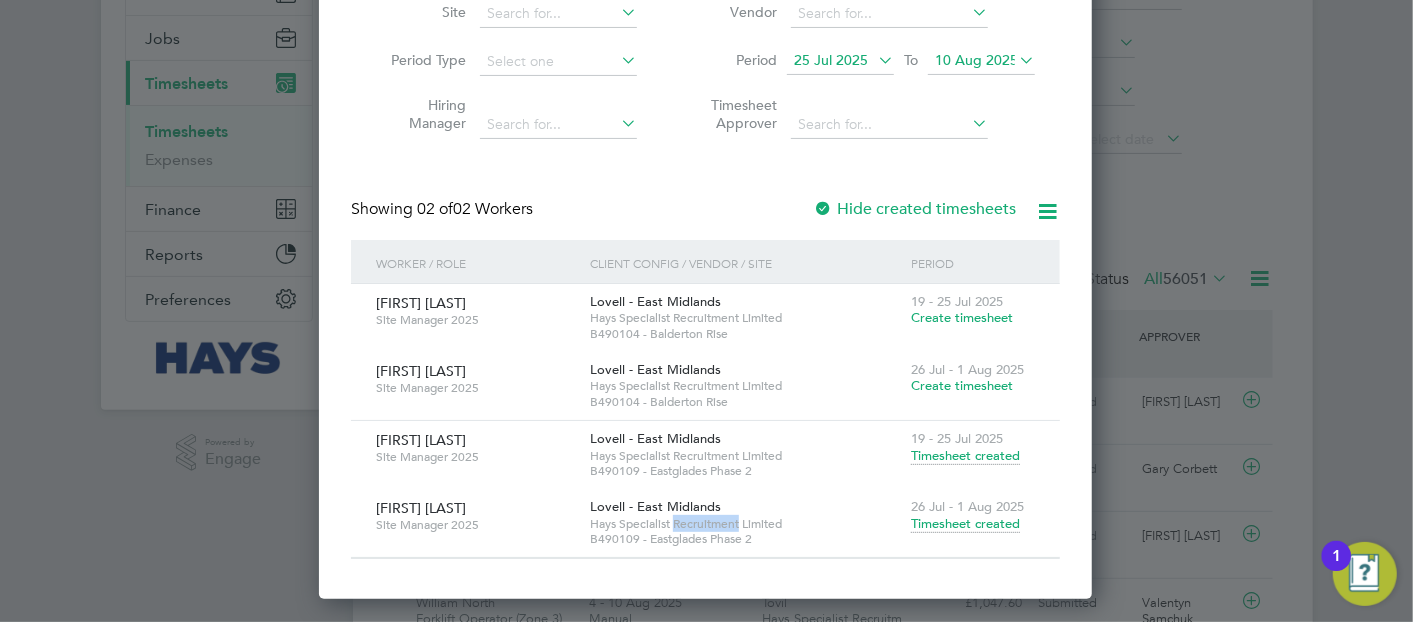 click on "Hays Specialist Recruitment Limited" at bounding box center (745, 524) 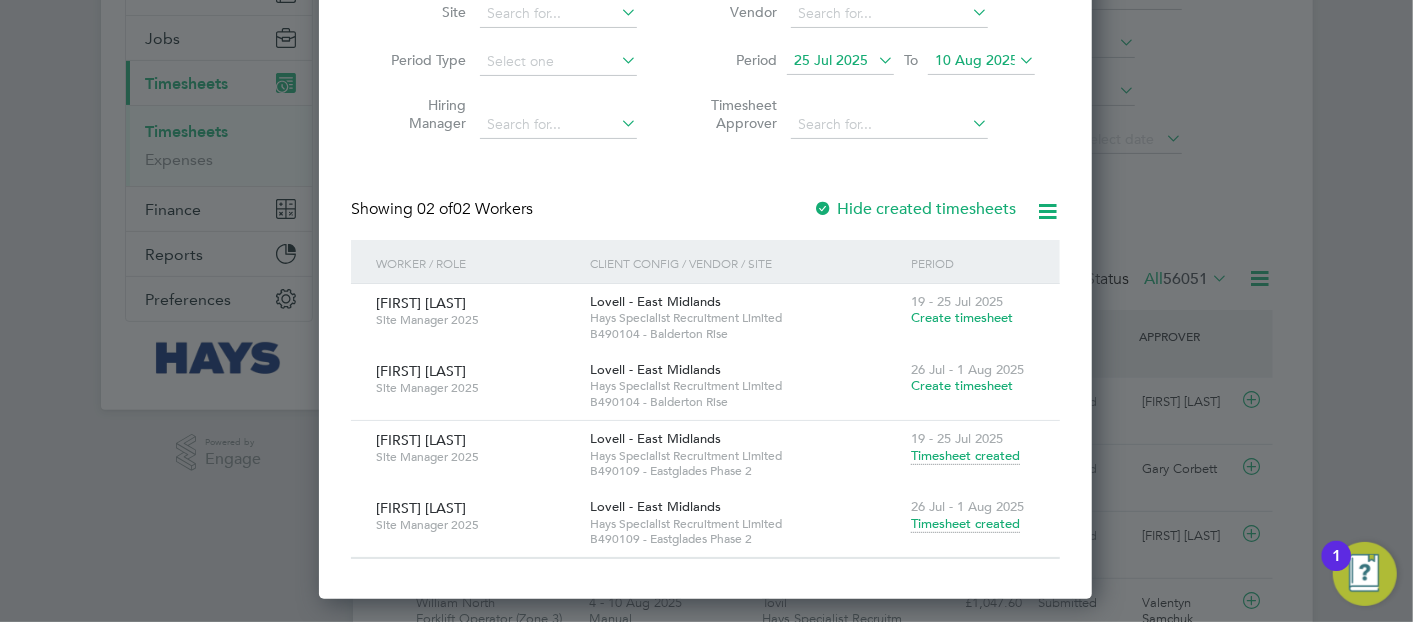 click on "Hays Specialist Recruitment Limited" at bounding box center (745, 524) 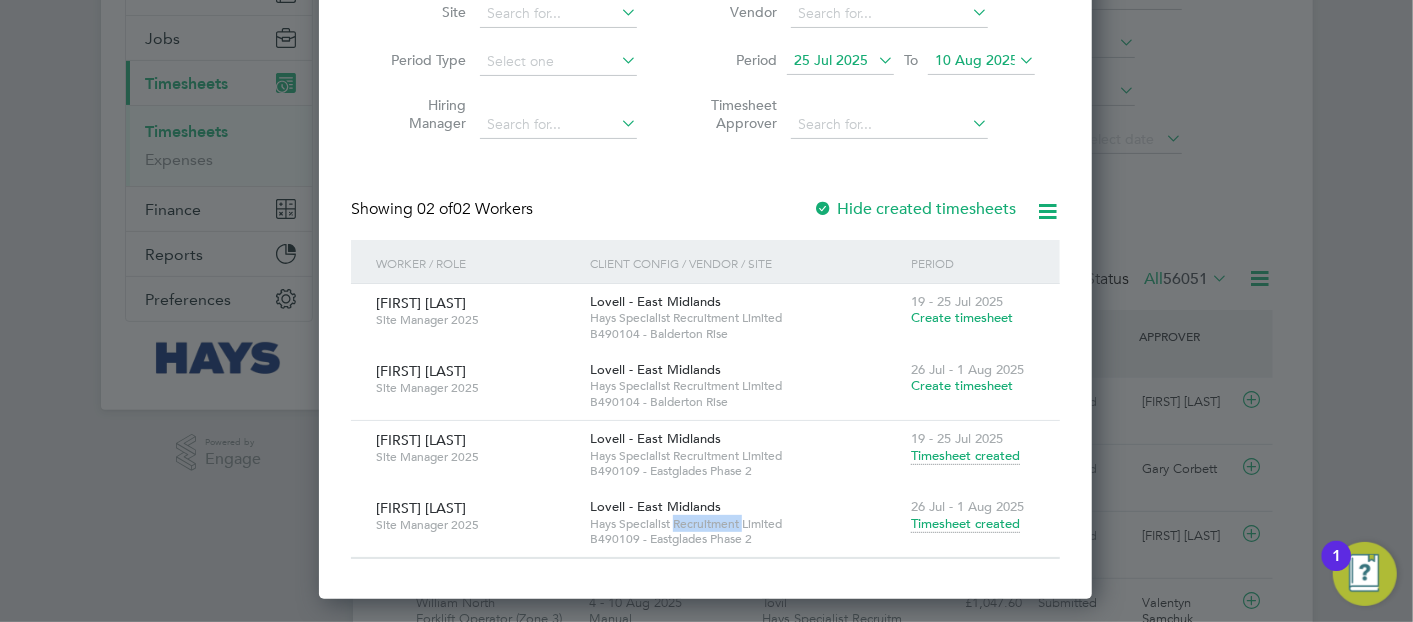click on "Hays Specialist Recruitment Limited" at bounding box center [745, 524] 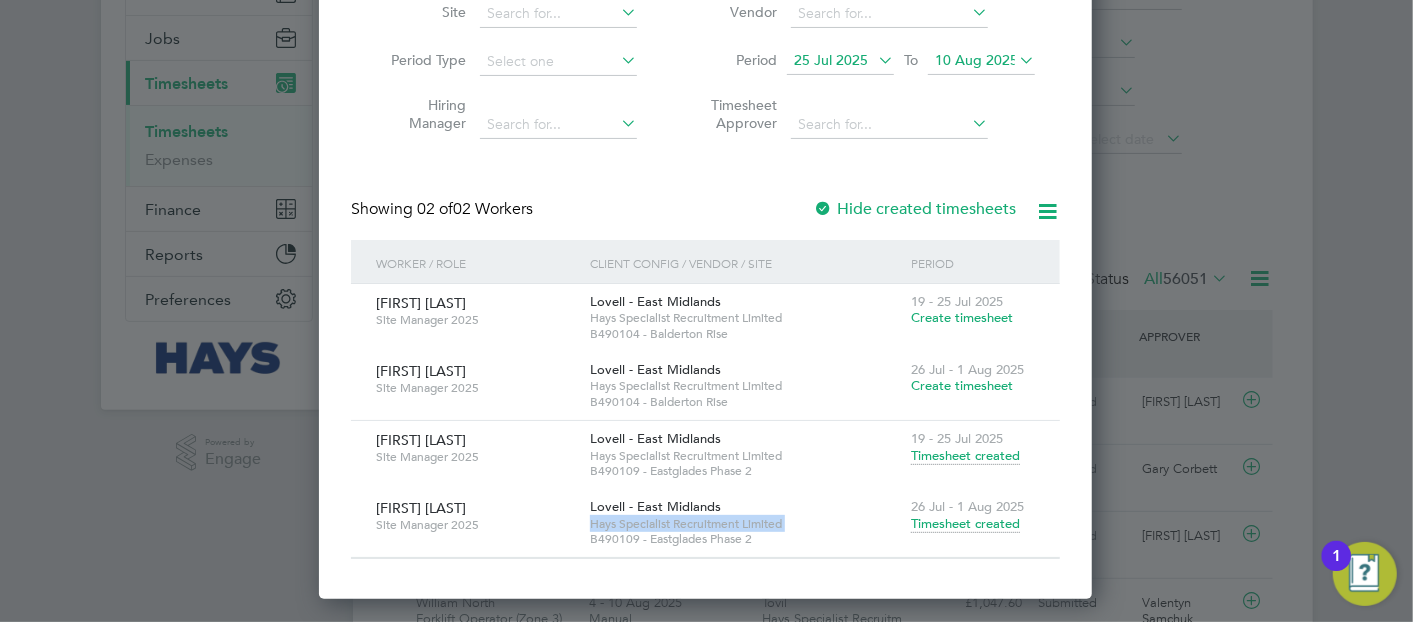 drag, startPoint x: 728, startPoint y: 528, endPoint x: 672, endPoint y: 492, distance: 66.573265 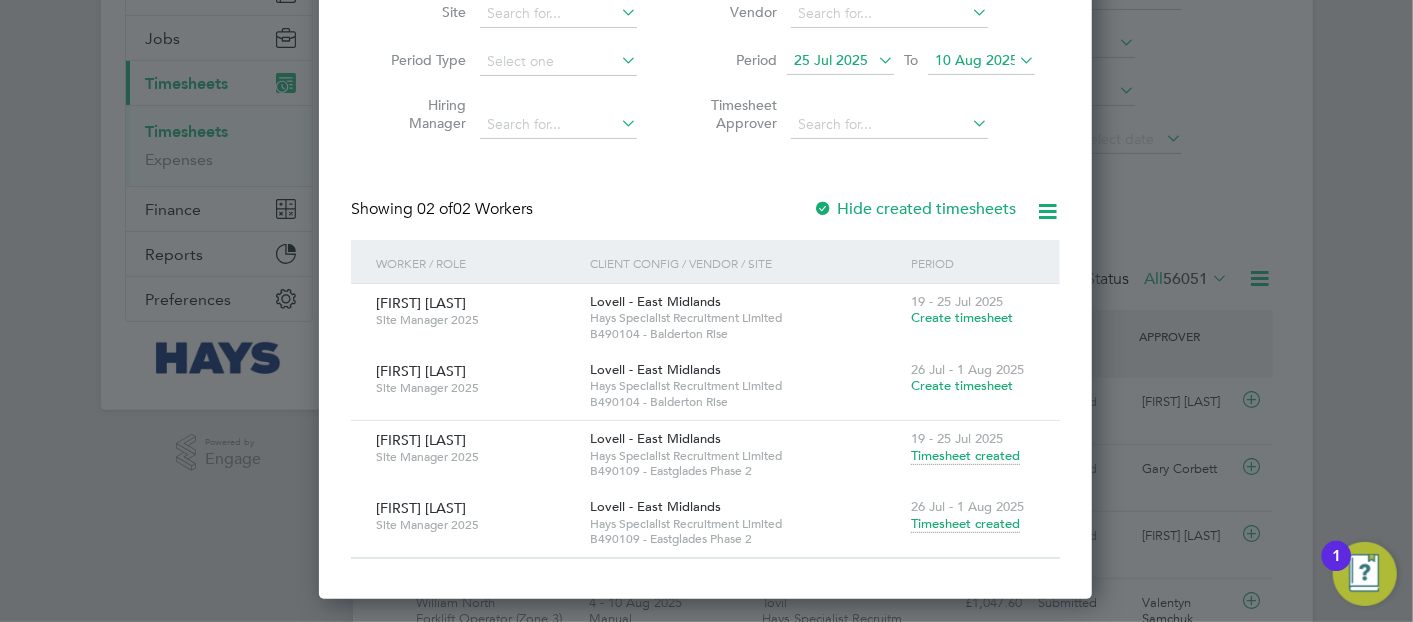 click on "Lovell - East Midlands Hays Specialist Recruitment Limited   B490109 - Eastglades Phase 2" at bounding box center (745, 523) 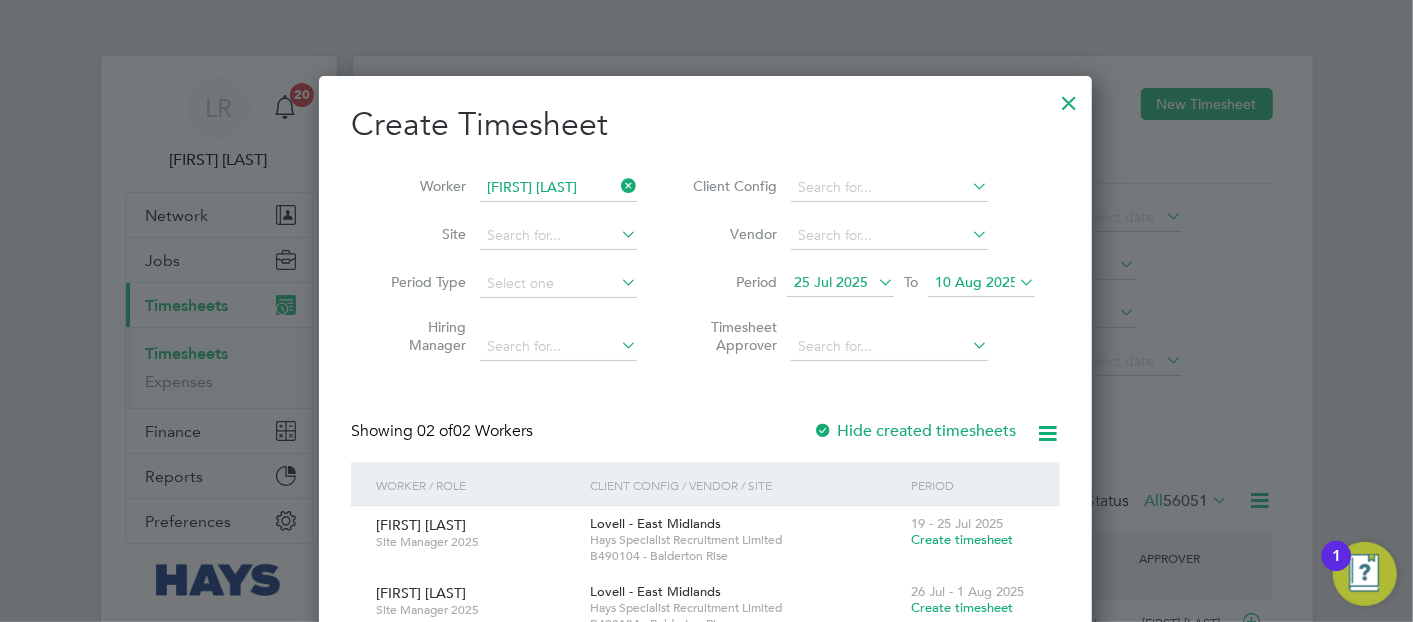 click at bounding box center (1069, 98) 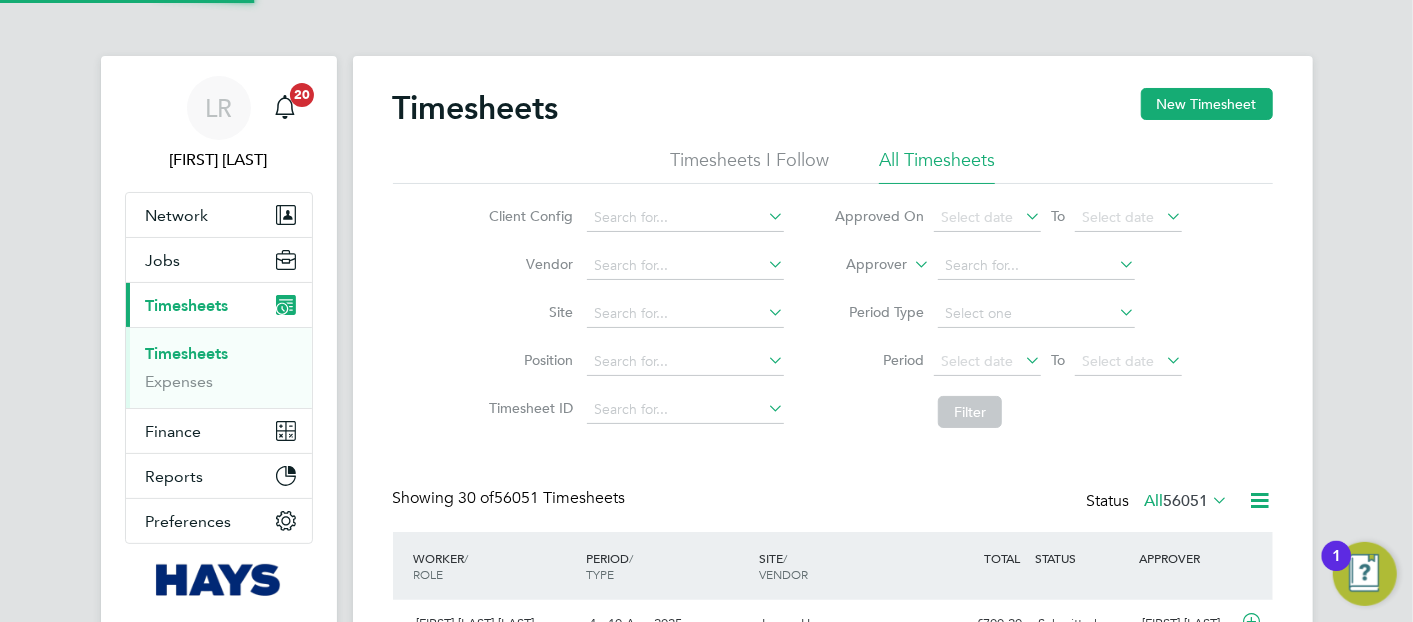 scroll, scrollTop: 9, scrollLeft: 9, axis: both 